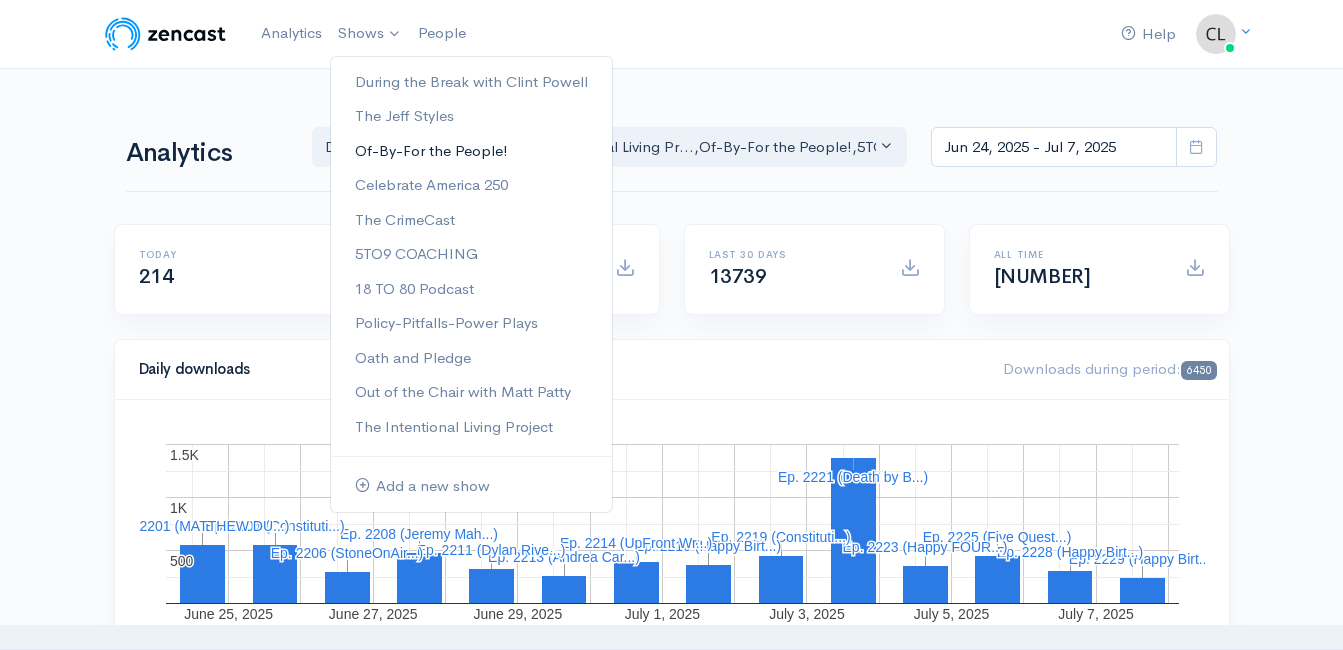 scroll, scrollTop: 0, scrollLeft: 0, axis: both 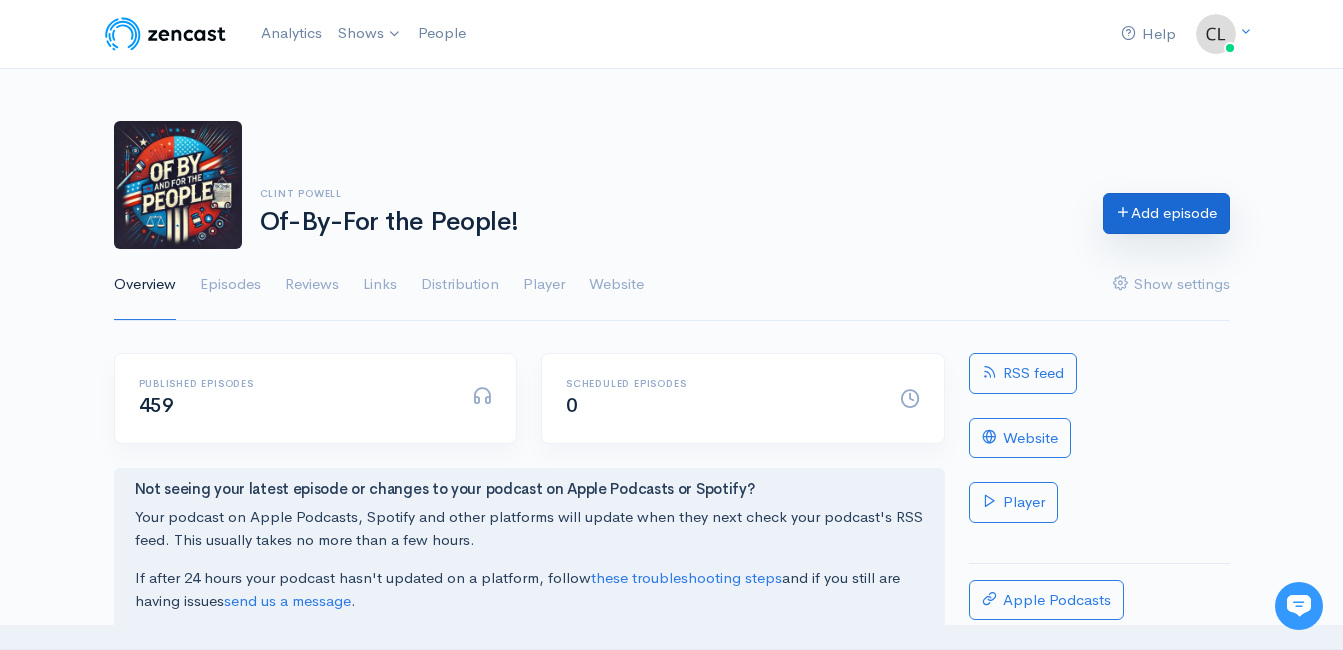 click on "Add episode" at bounding box center [1166, 213] 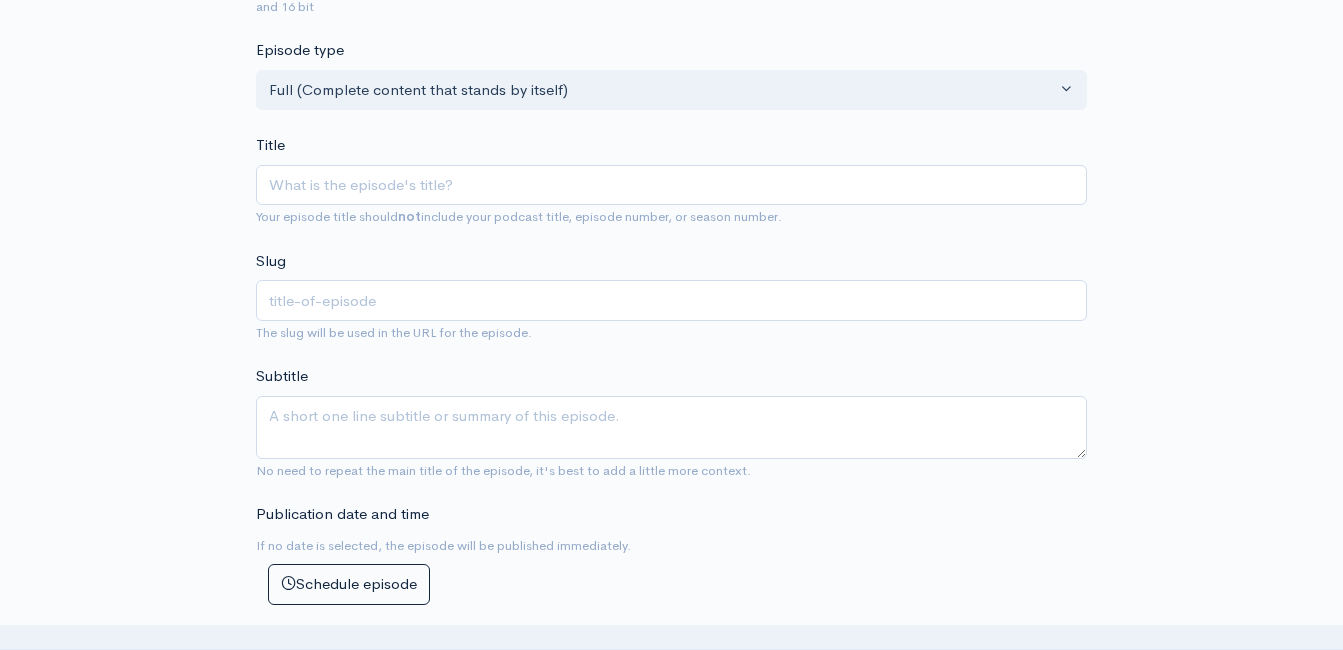 scroll, scrollTop: 300, scrollLeft: 0, axis: vertical 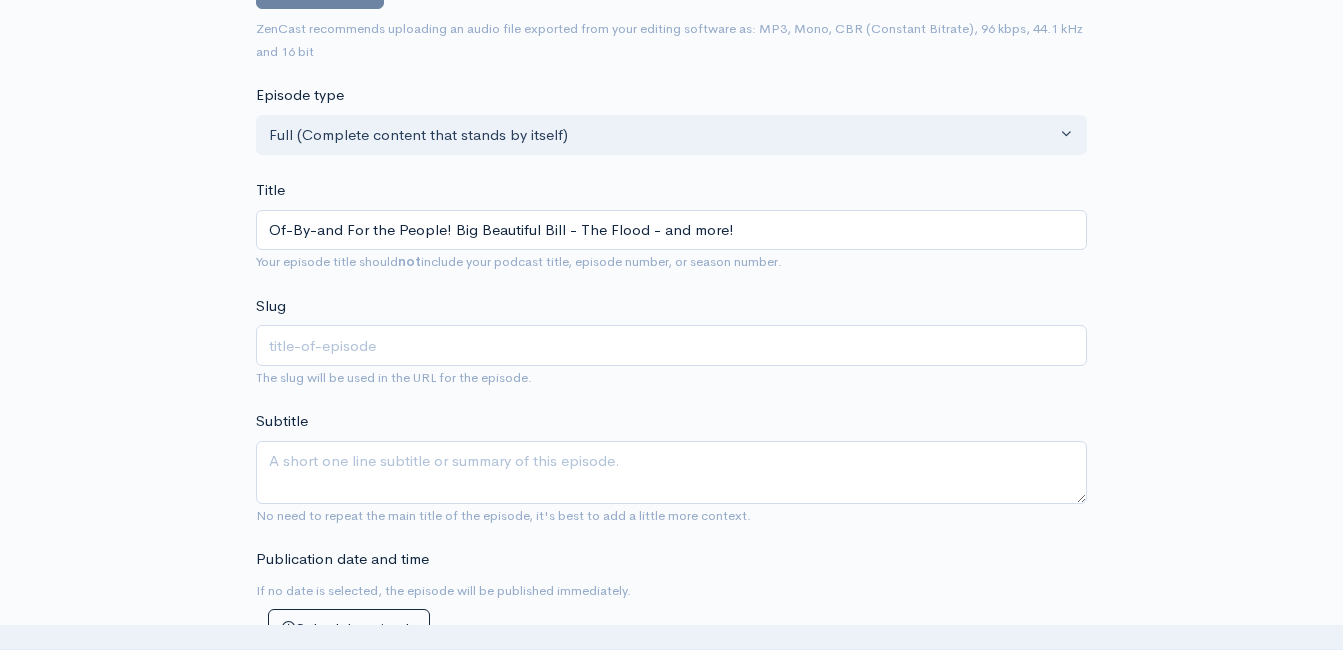 drag, startPoint x: 457, startPoint y: 225, endPoint x: 177, endPoint y: 214, distance: 280.21597 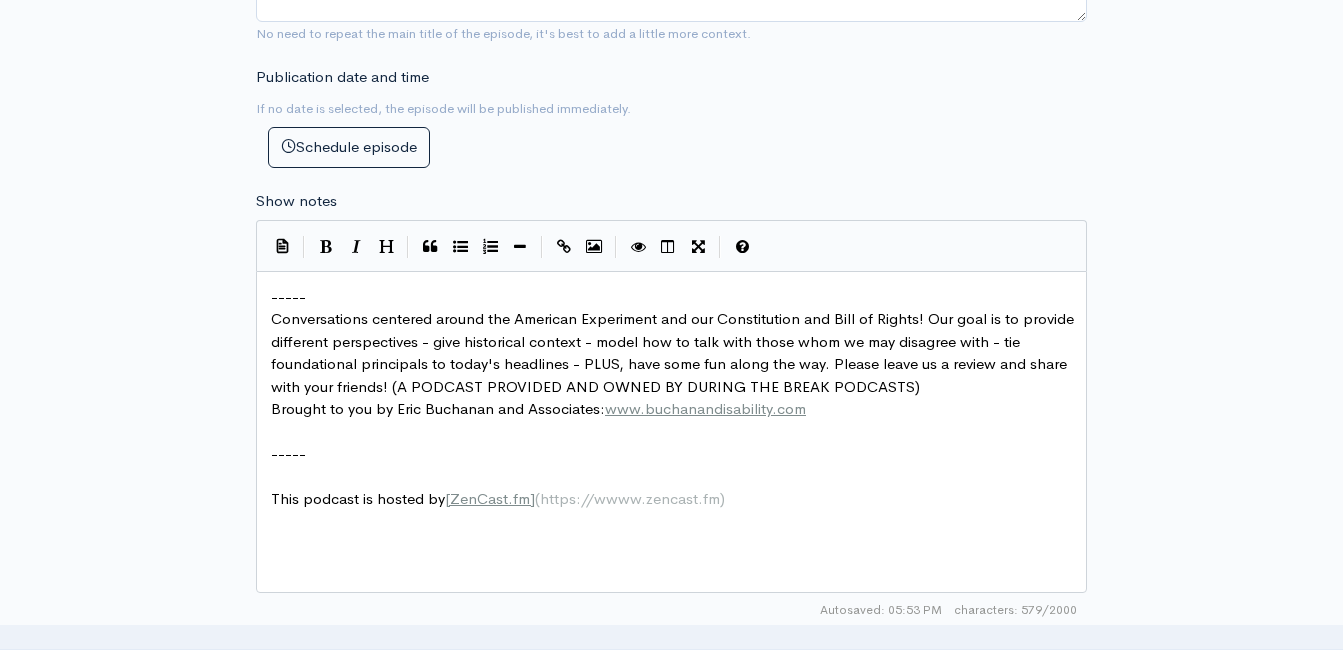 scroll, scrollTop: 700, scrollLeft: 0, axis: vertical 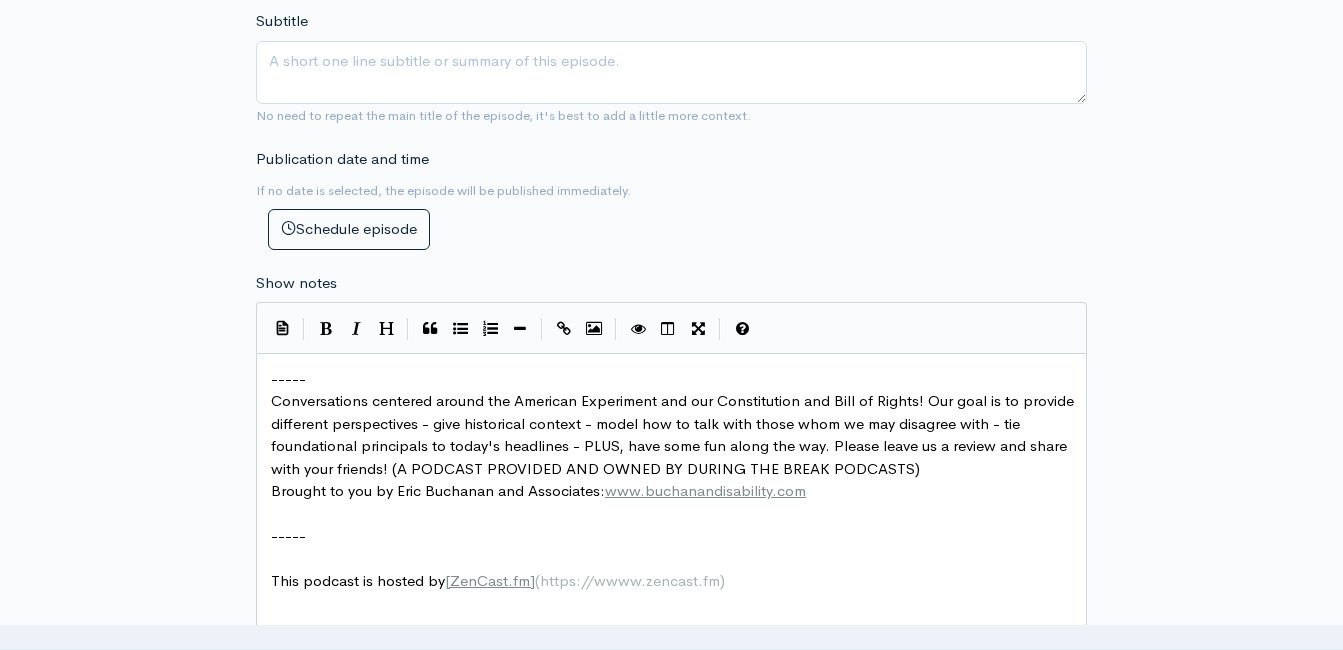 type on "Big Beautiful Bill - The Flood - and more!" 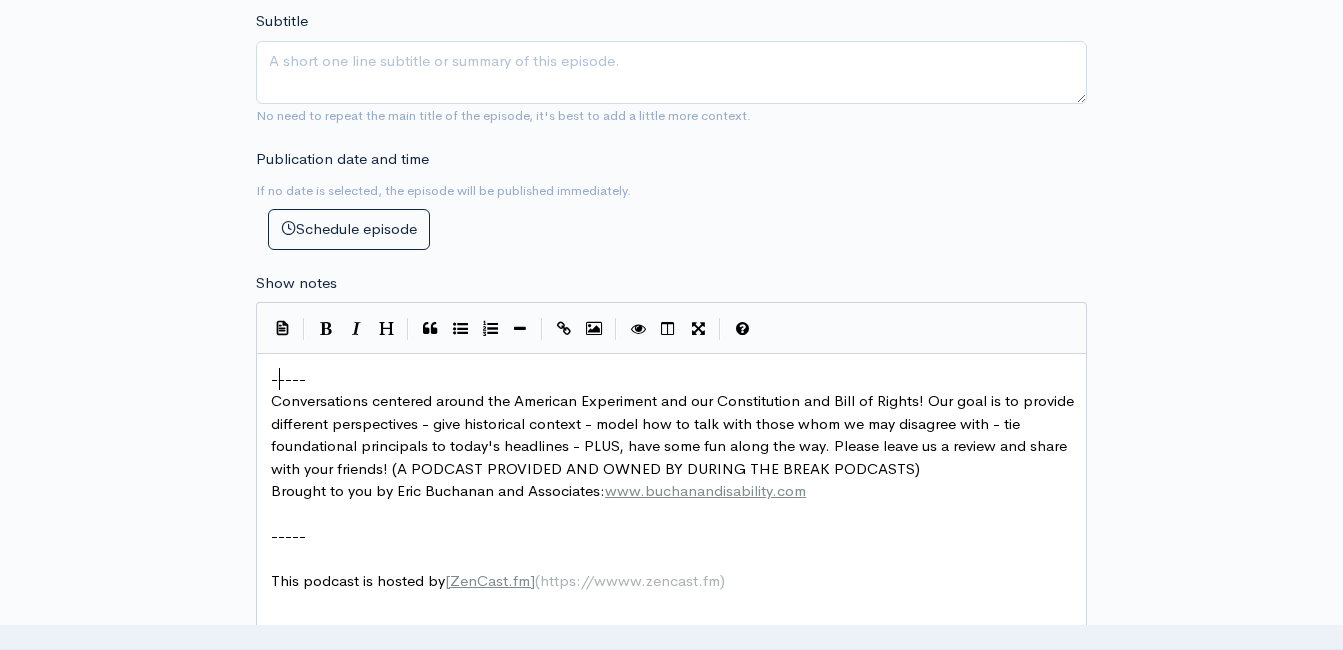 scroll, scrollTop: 1, scrollLeft: 0, axis: vertical 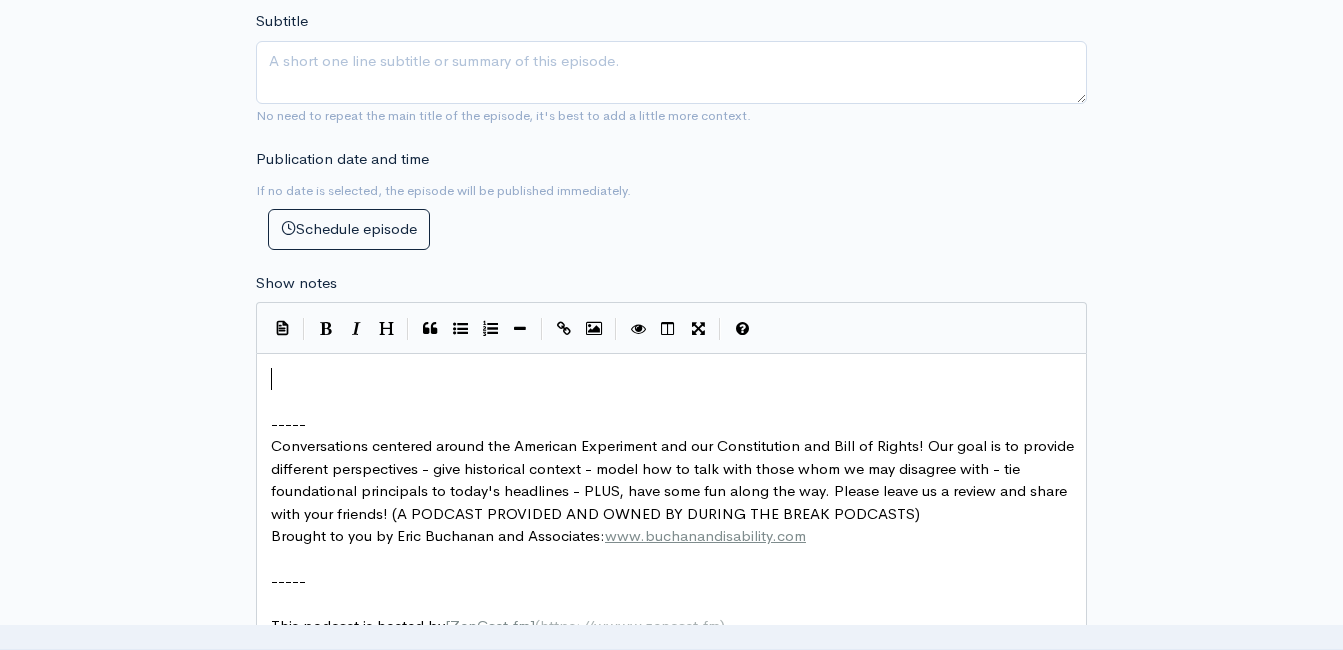 click on "​" at bounding box center (679, 379) 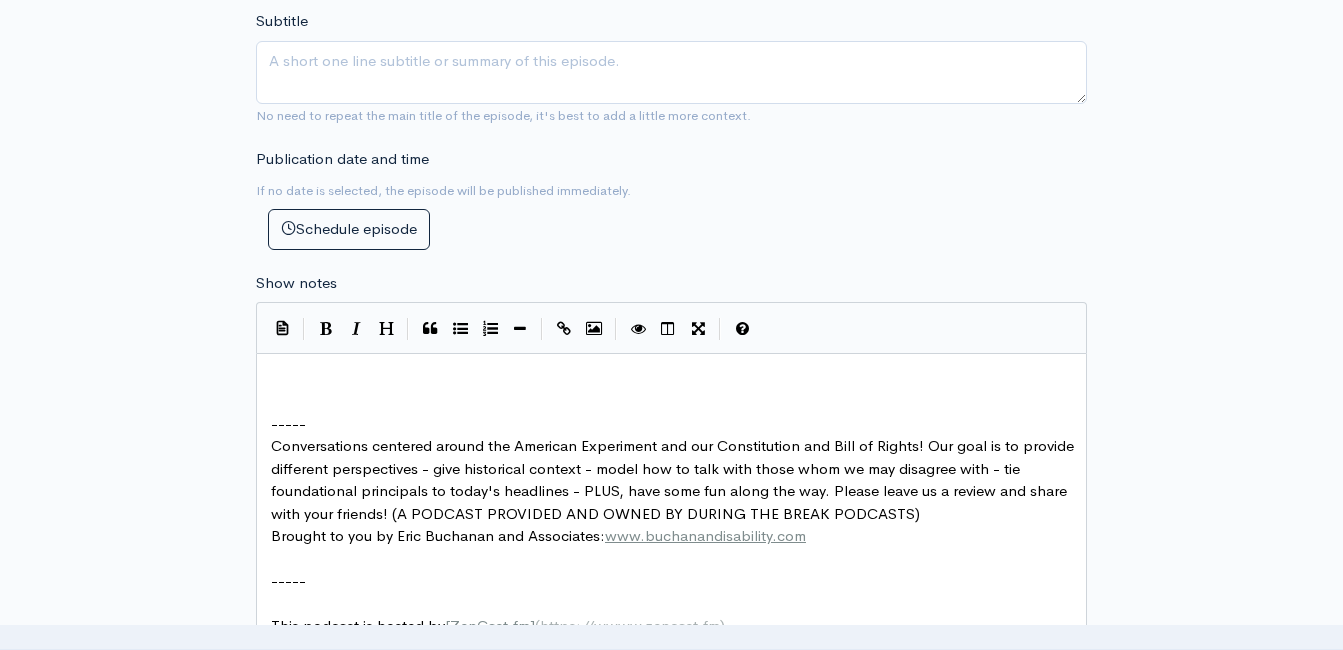 paste 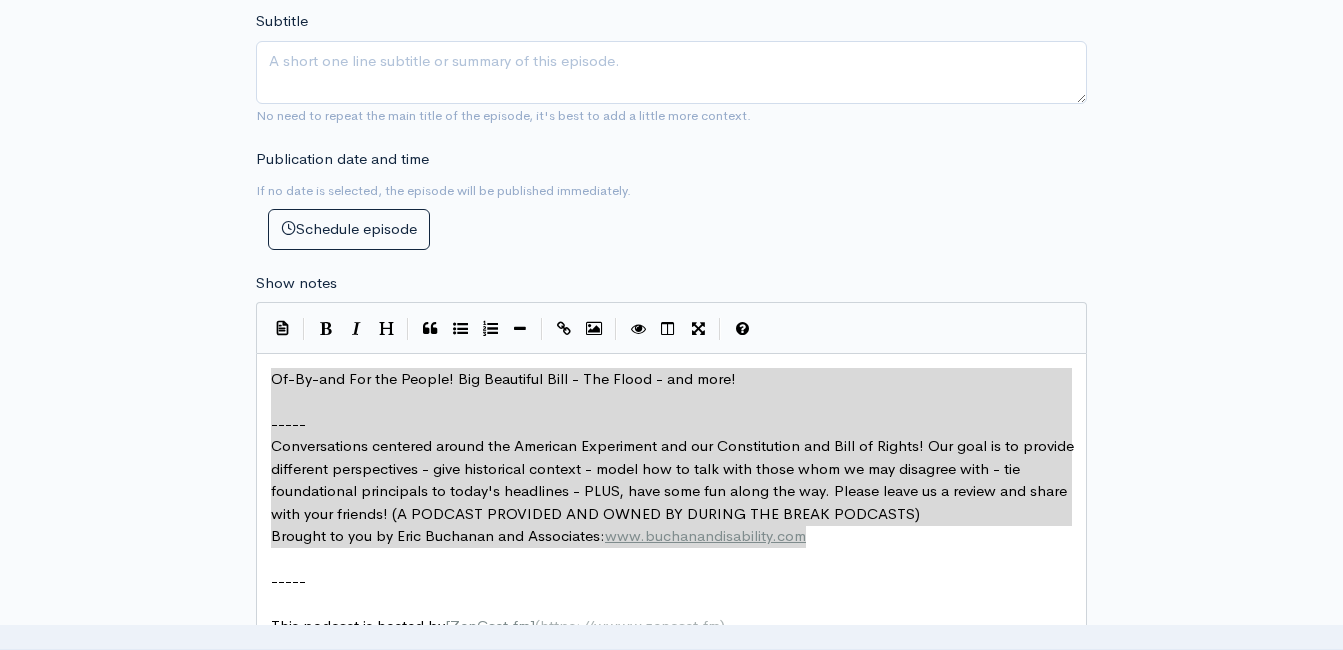 drag, startPoint x: 415, startPoint y: 410, endPoint x: 298, endPoint y: 376, distance: 121.84006 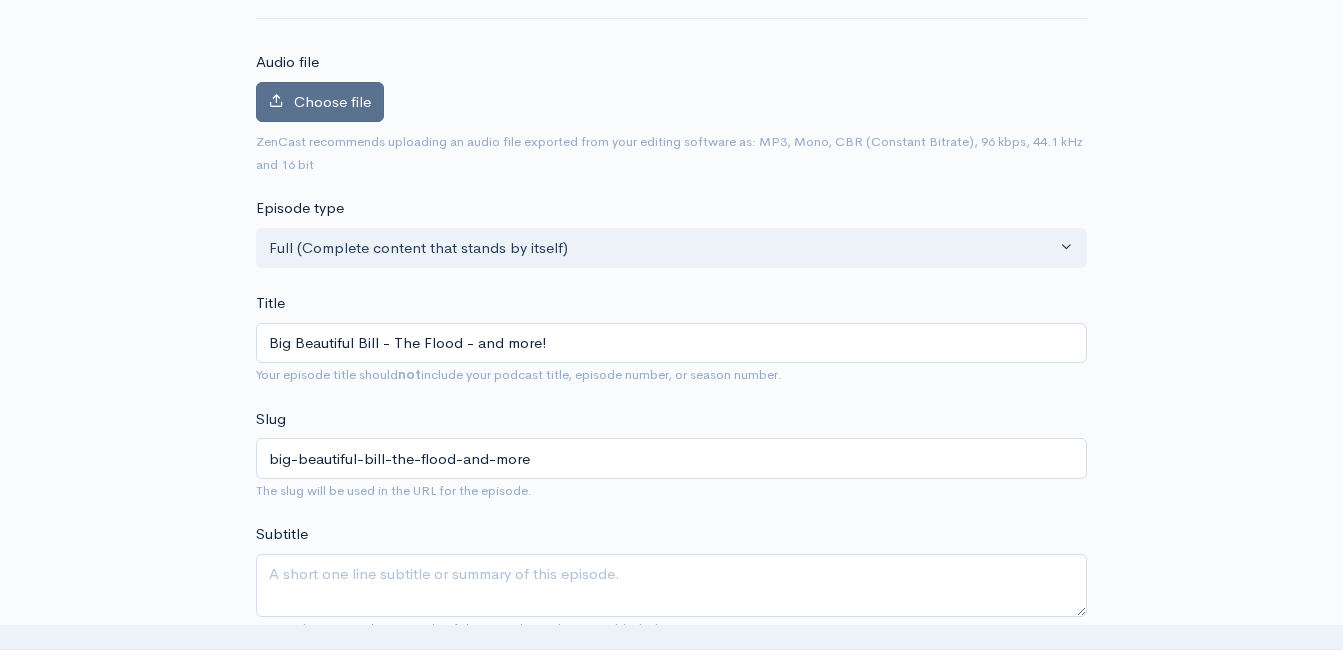 scroll, scrollTop: 0, scrollLeft: 0, axis: both 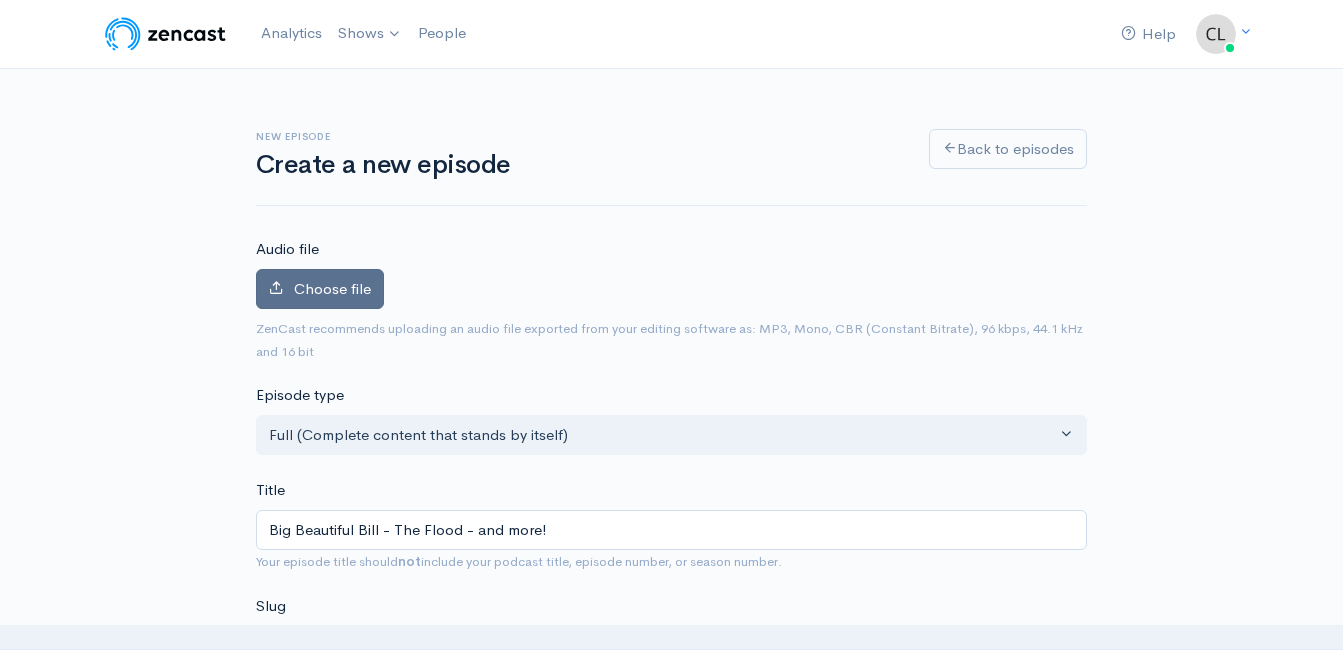 click on "Choose file" at bounding box center [332, 288] 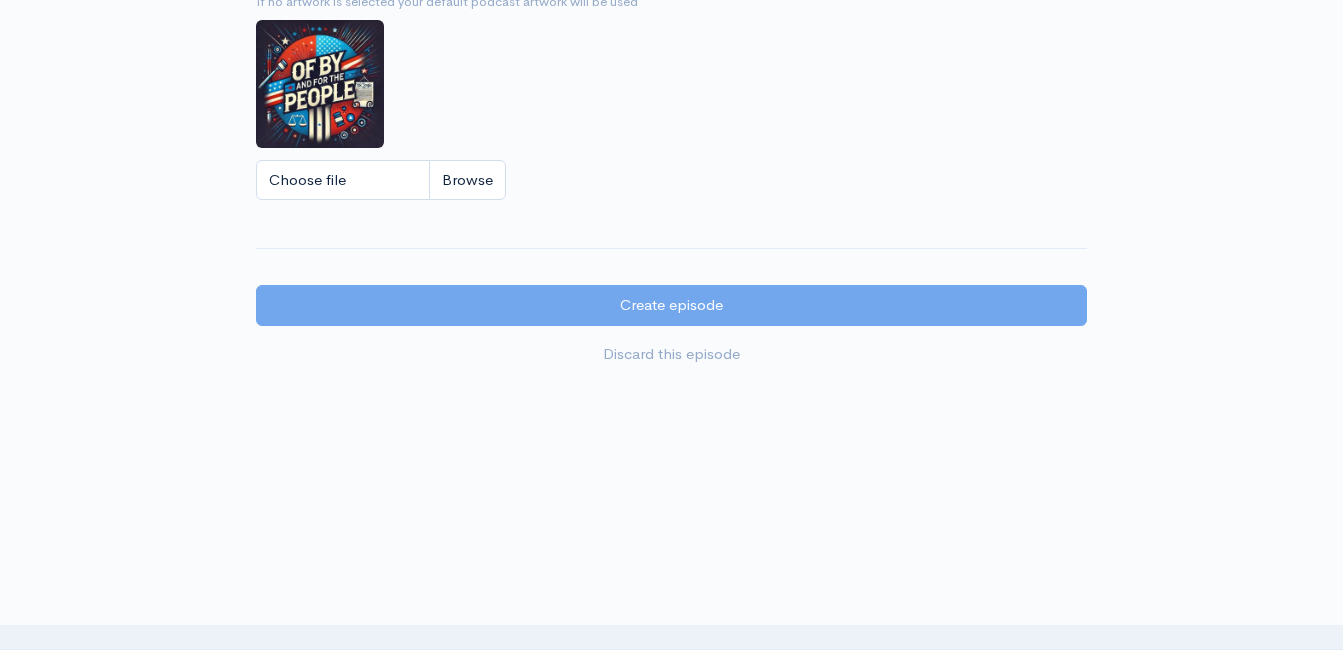 scroll, scrollTop: 1721, scrollLeft: 0, axis: vertical 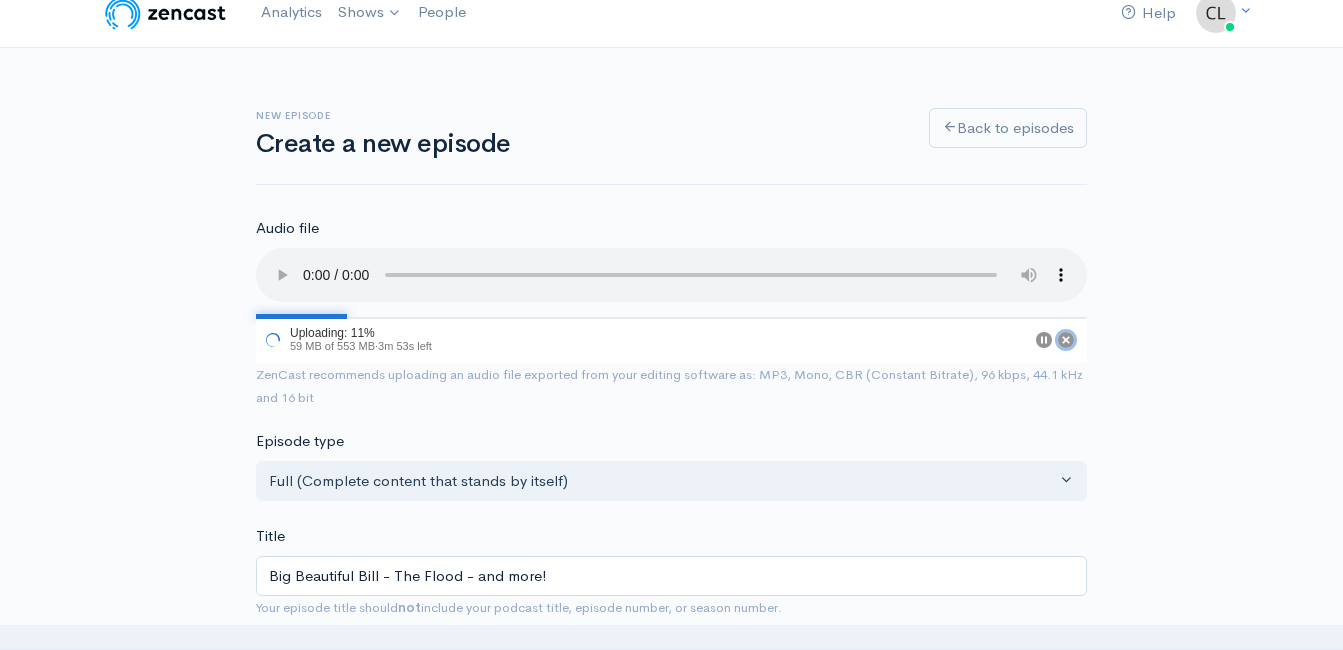 click at bounding box center [1066, 340] 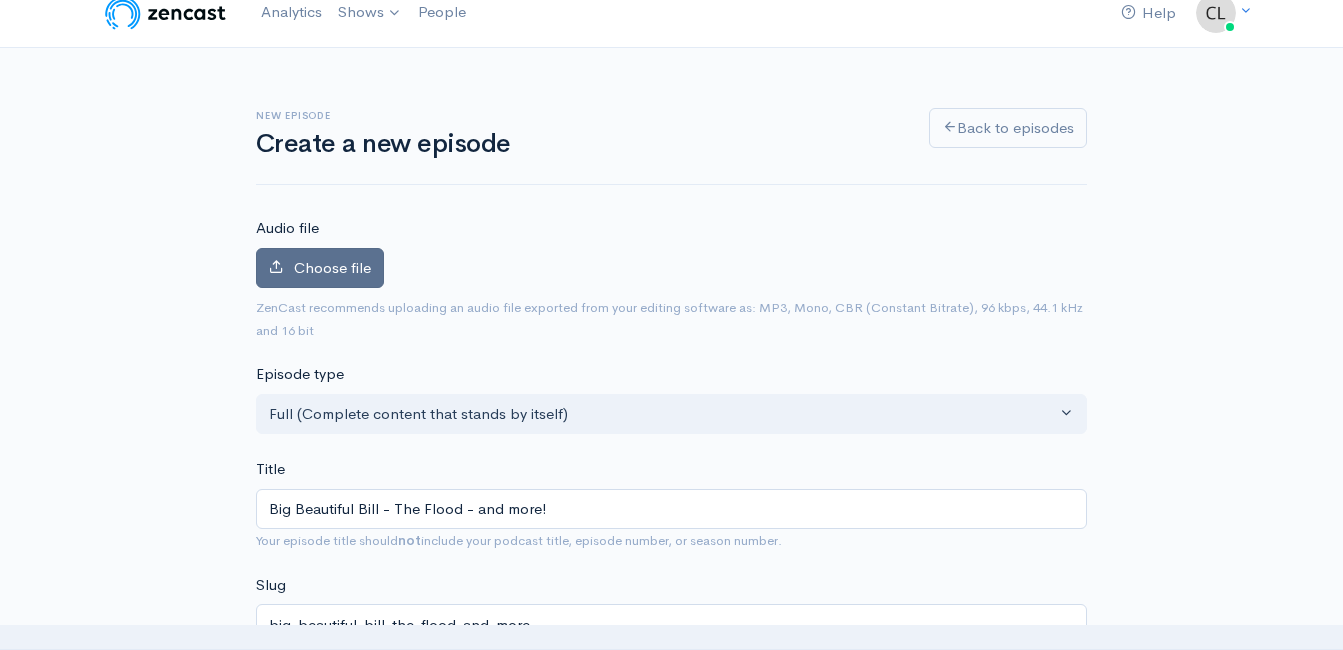 click on "Choose file" at bounding box center (320, 268) 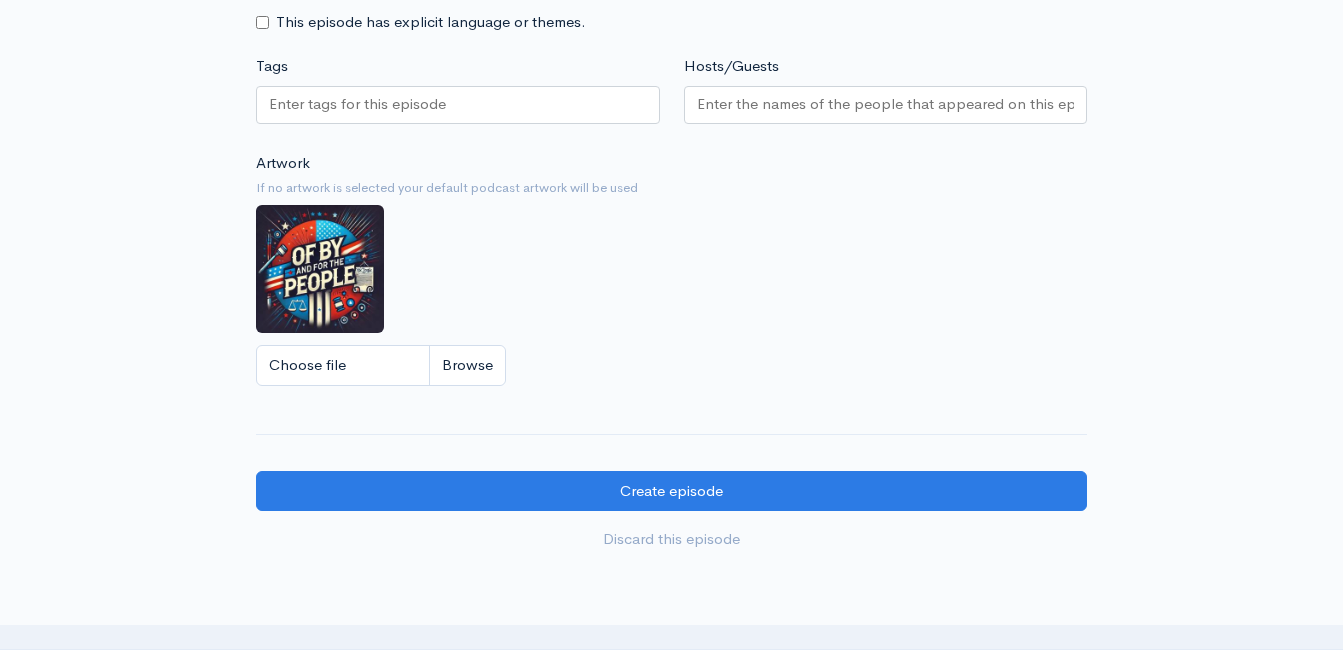 scroll, scrollTop: 1621, scrollLeft: 0, axis: vertical 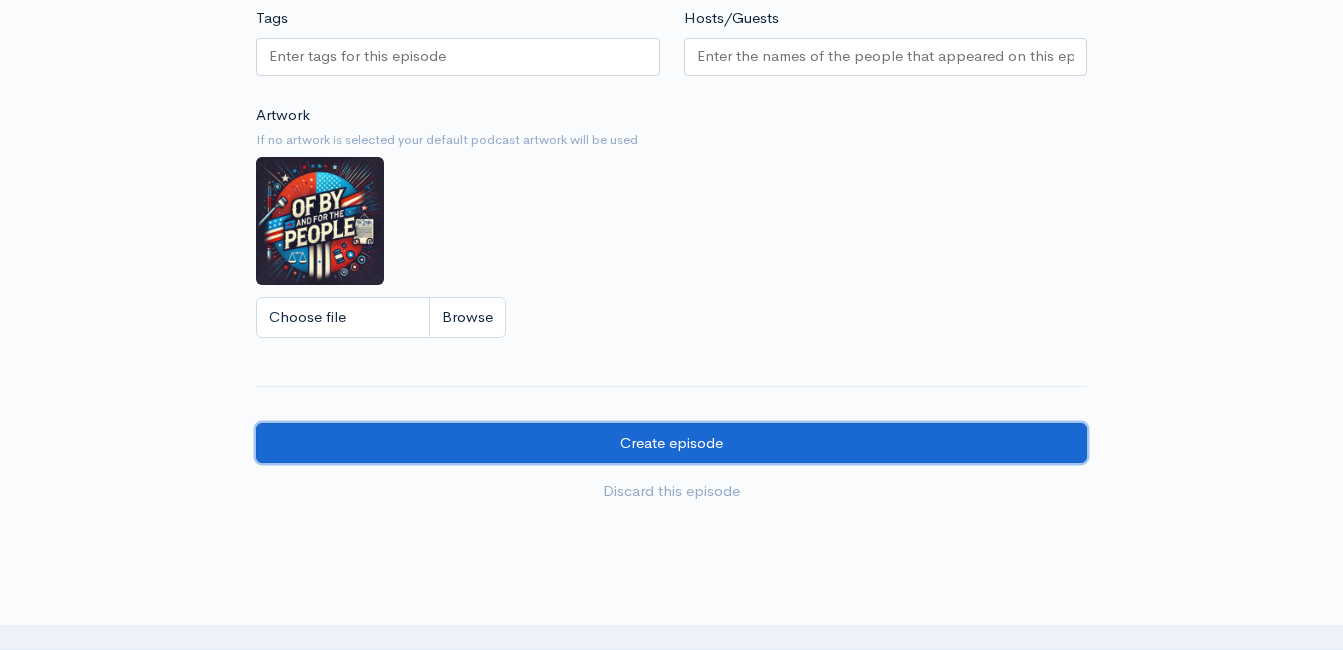 click on "Create episode" at bounding box center [671, 443] 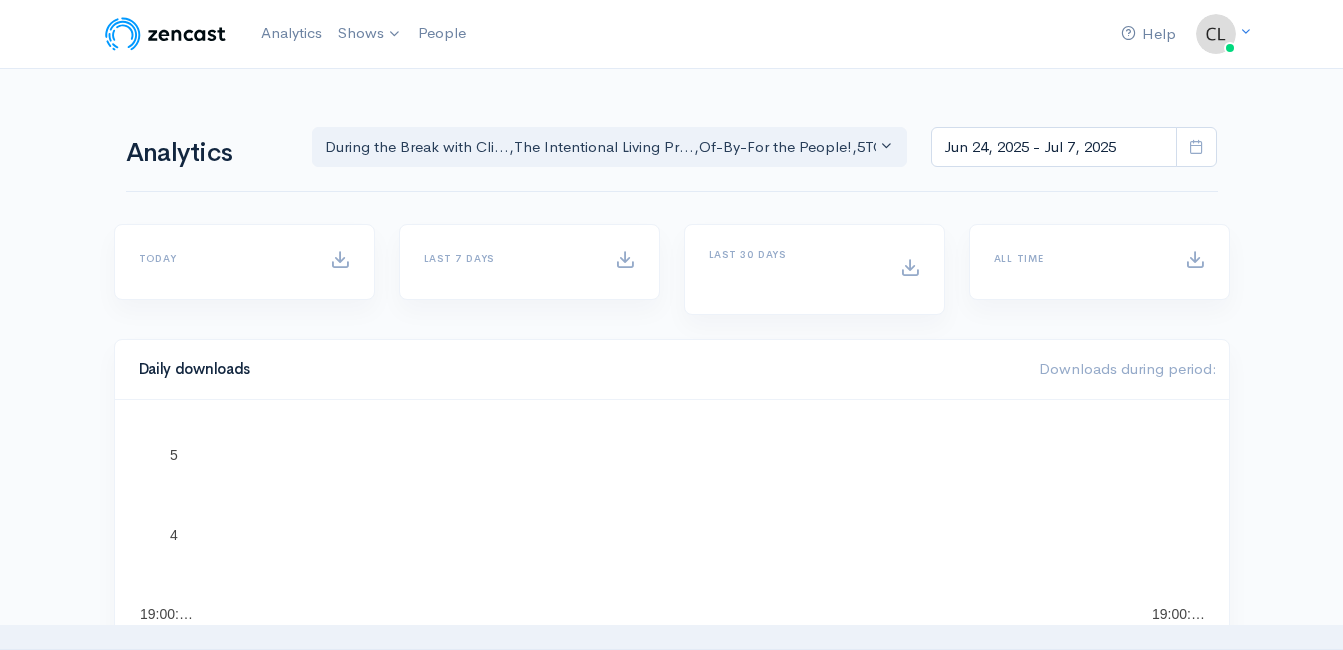 click on "During the Break with Clint Powell" at bounding box center (0, 0) 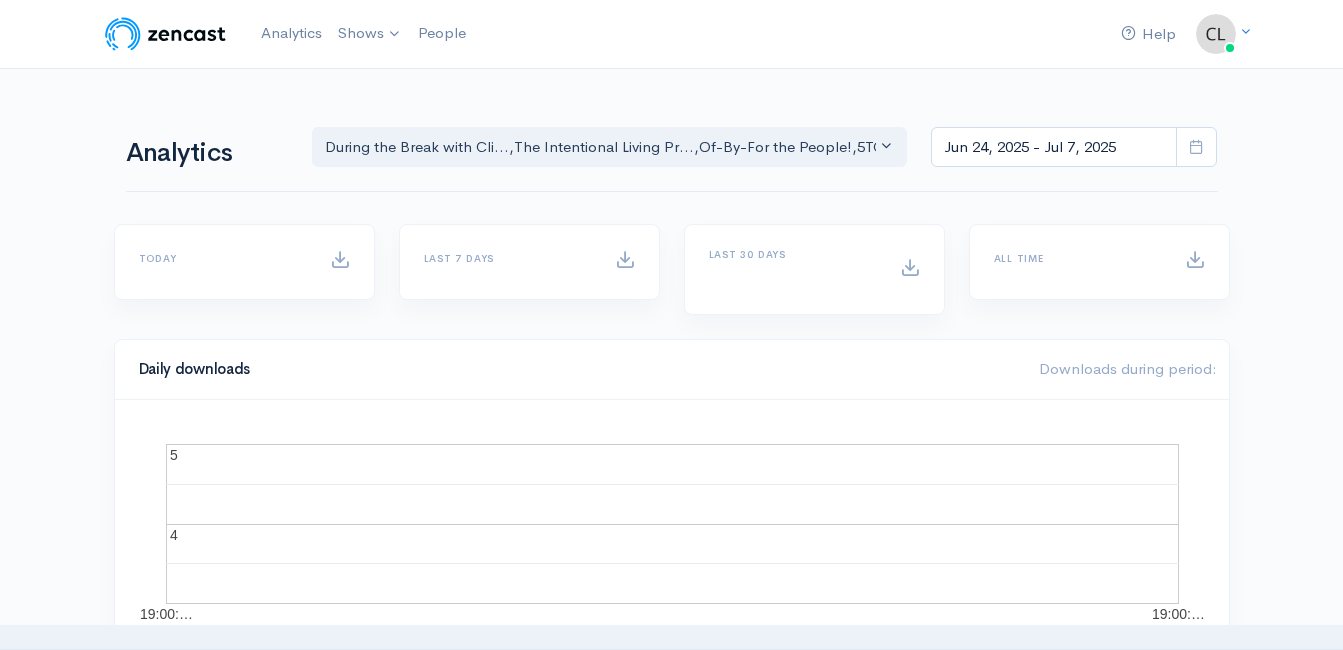 scroll, scrollTop: 0, scrollLeft: 0, axis: both 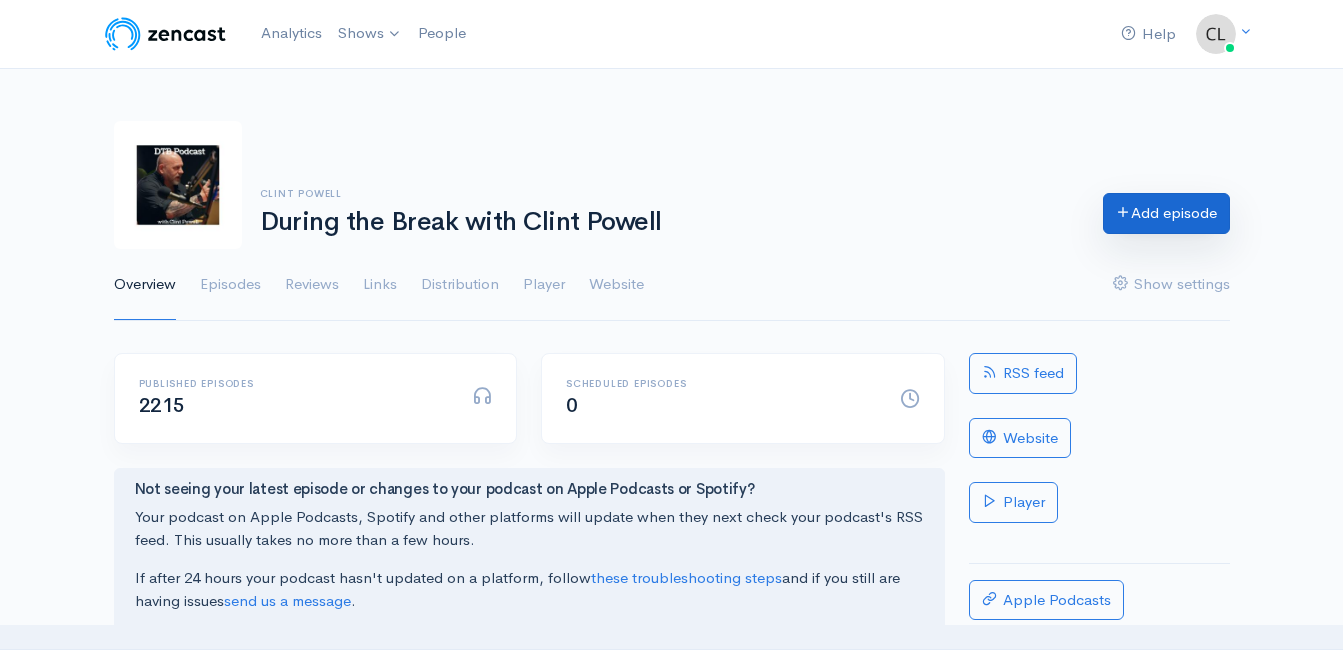 click on "Add episode" at bounding box center (1166, 213) 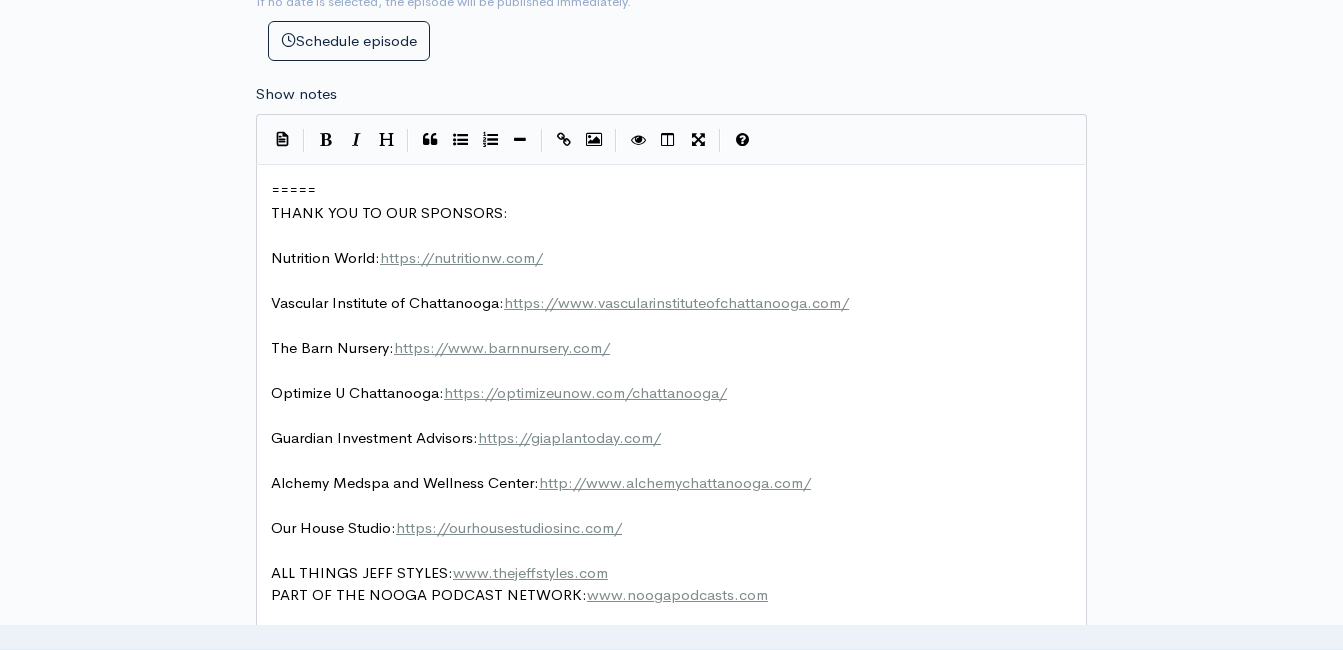 scroll, scrollTop: 1113, scrollLeft: 0, axis: vertical 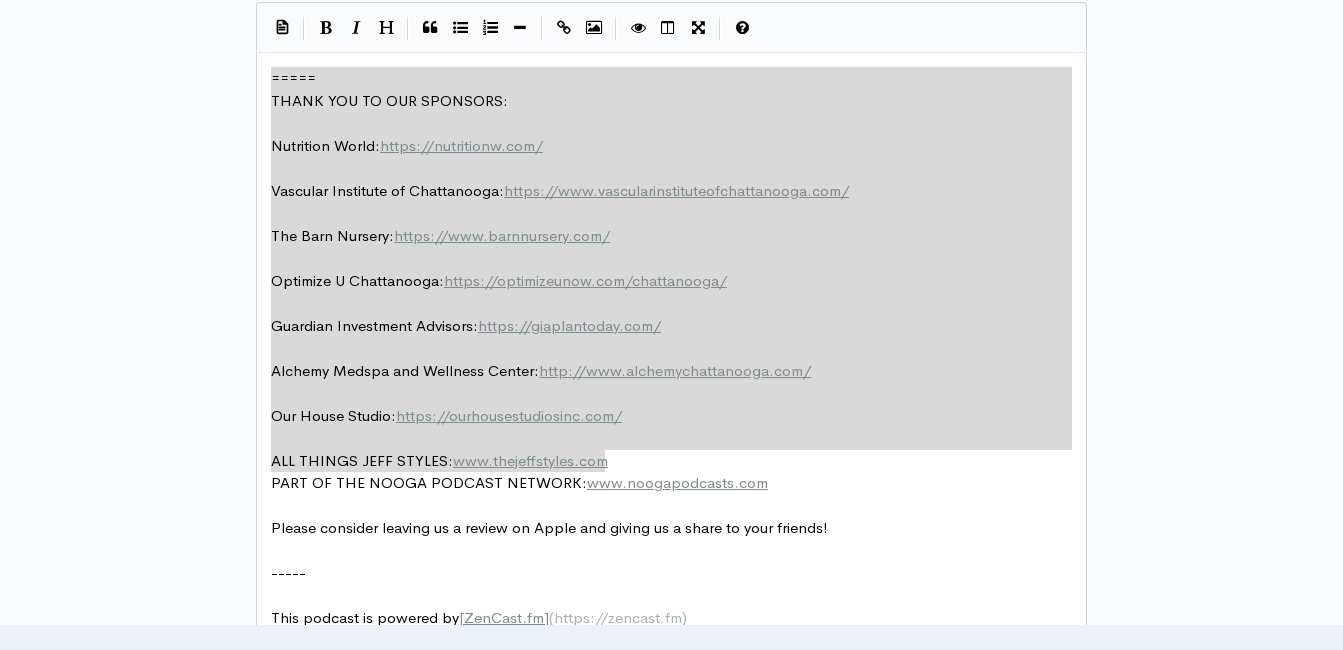 drag, startPoint x: 714, startPoint y: 453, endPoint x: 256, endPoint y: 33, distance: 621.42096 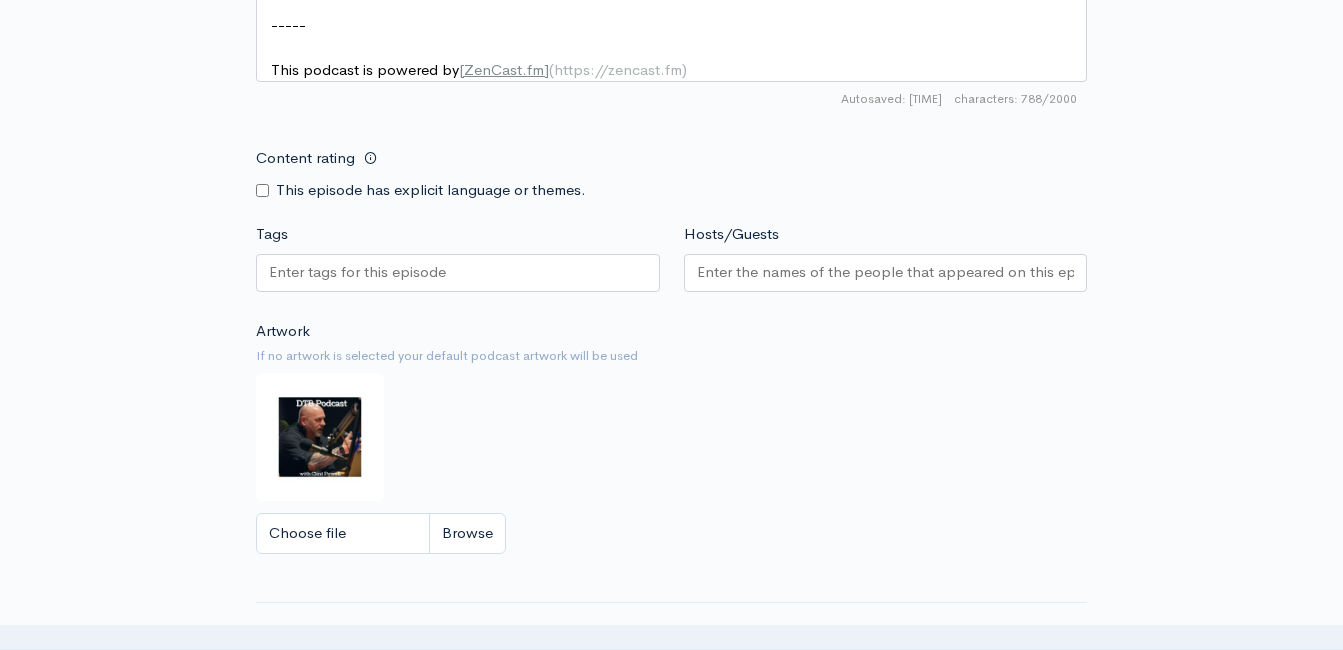 scroll, scrollTop: 1513, scrollLeft: 0, axis: vertical 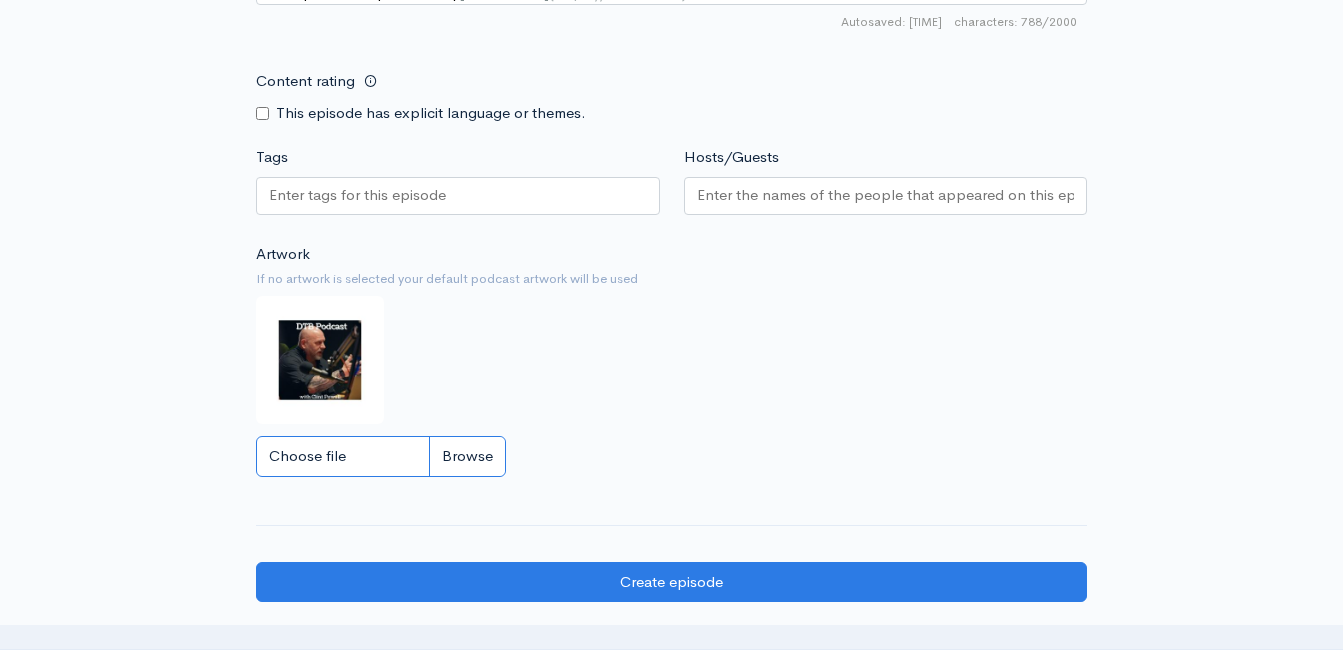 click on "Choose file" at bounding box center (381, 456) 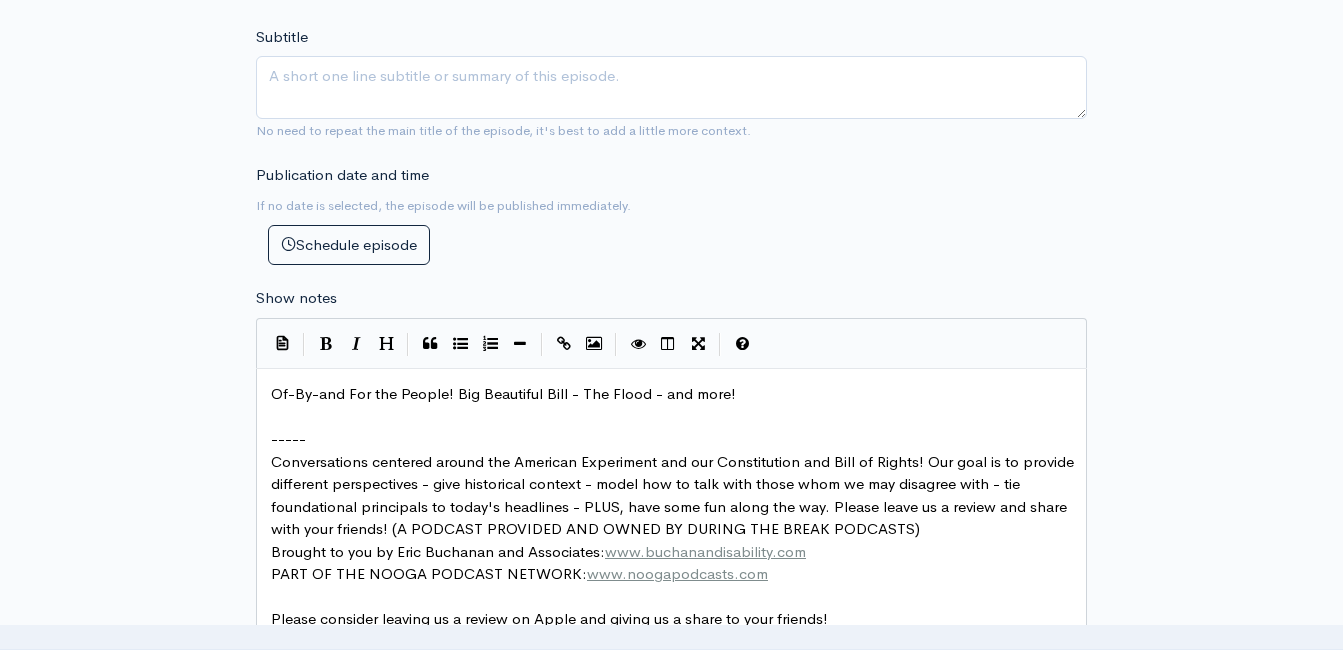 scroll, scrollTop: 813, scrollLeft: 0, axis: vertical 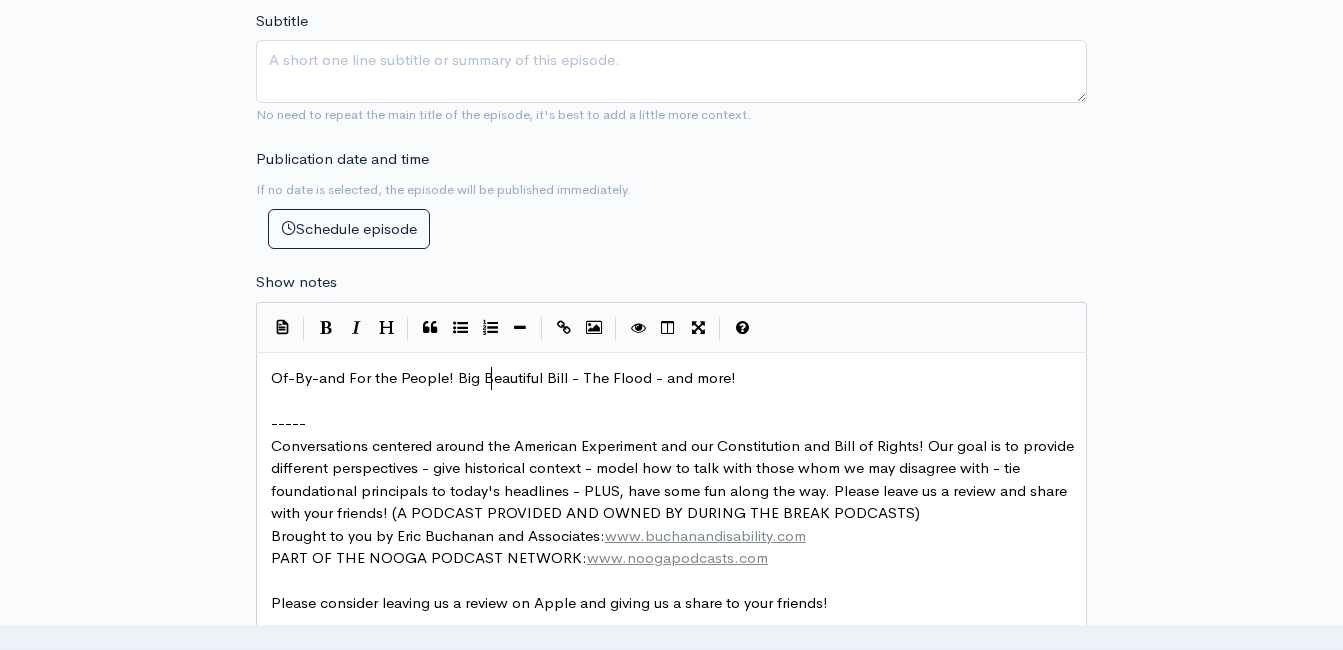 click on "Of-By-and For the People! Big Beautiful Bill - The Flood - and more!" at bounding box center (503, 377) 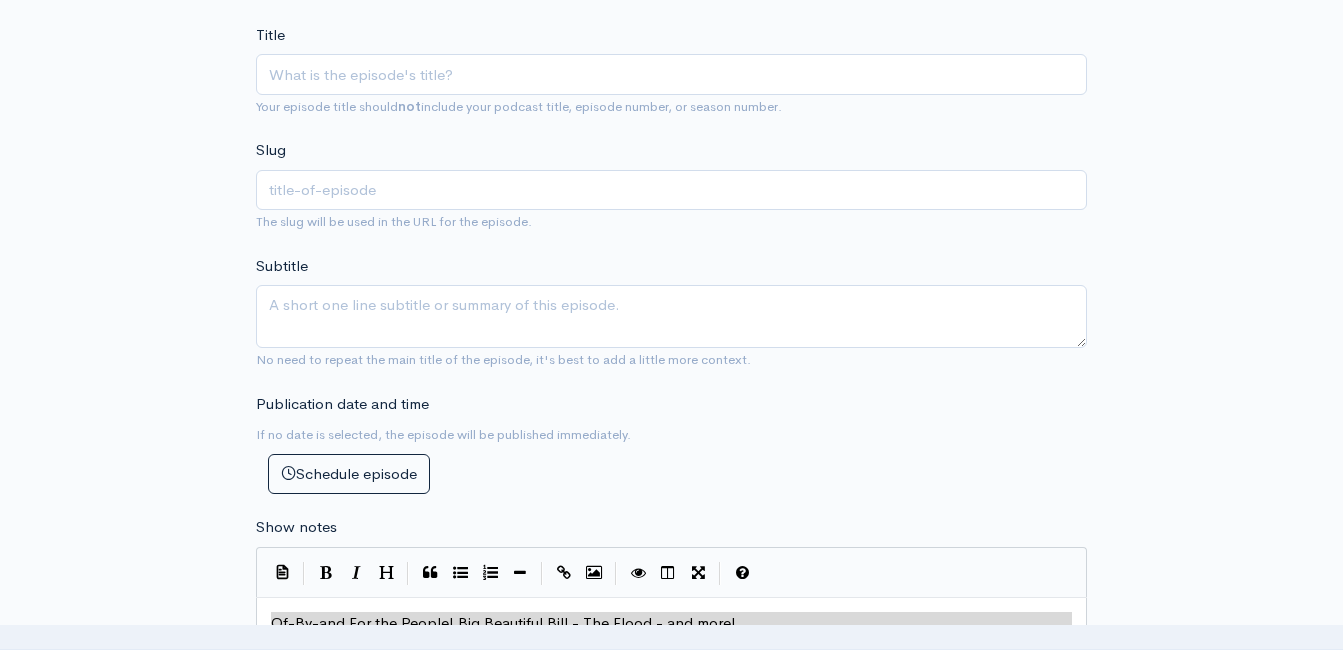 scroll, scrollTop: 513, scrollLeft: 0, axis: vertical 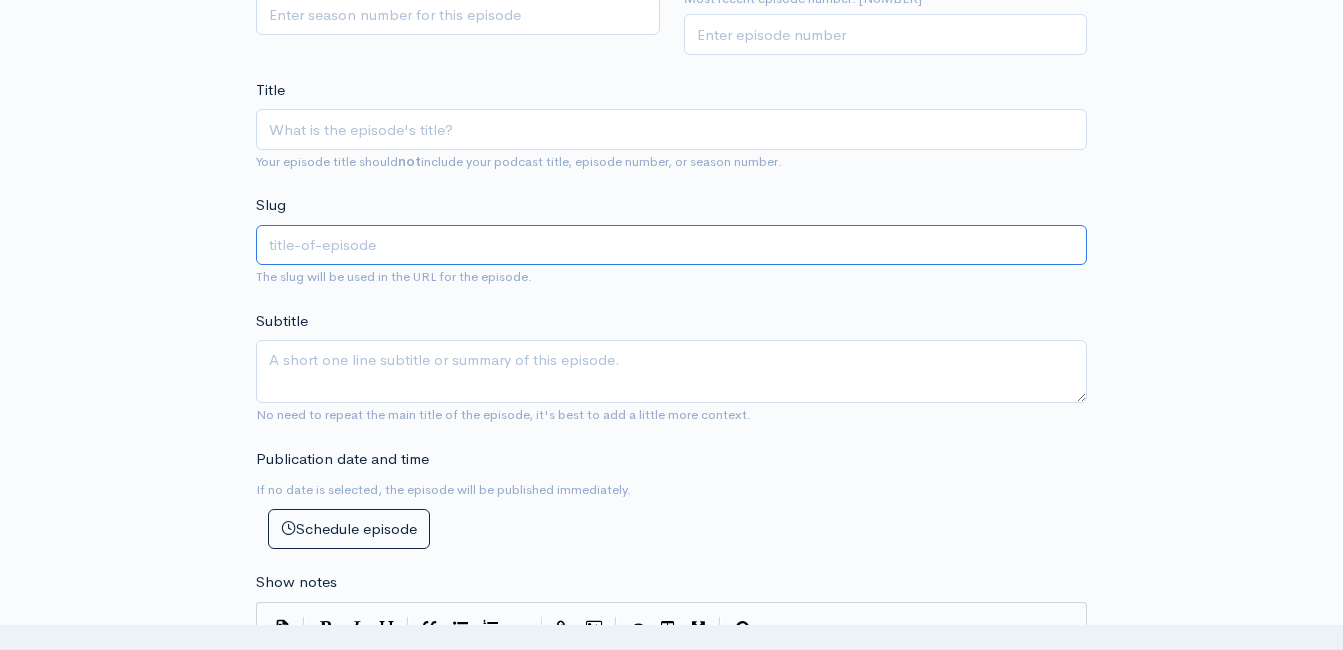 click at bounding box center (671, 245) 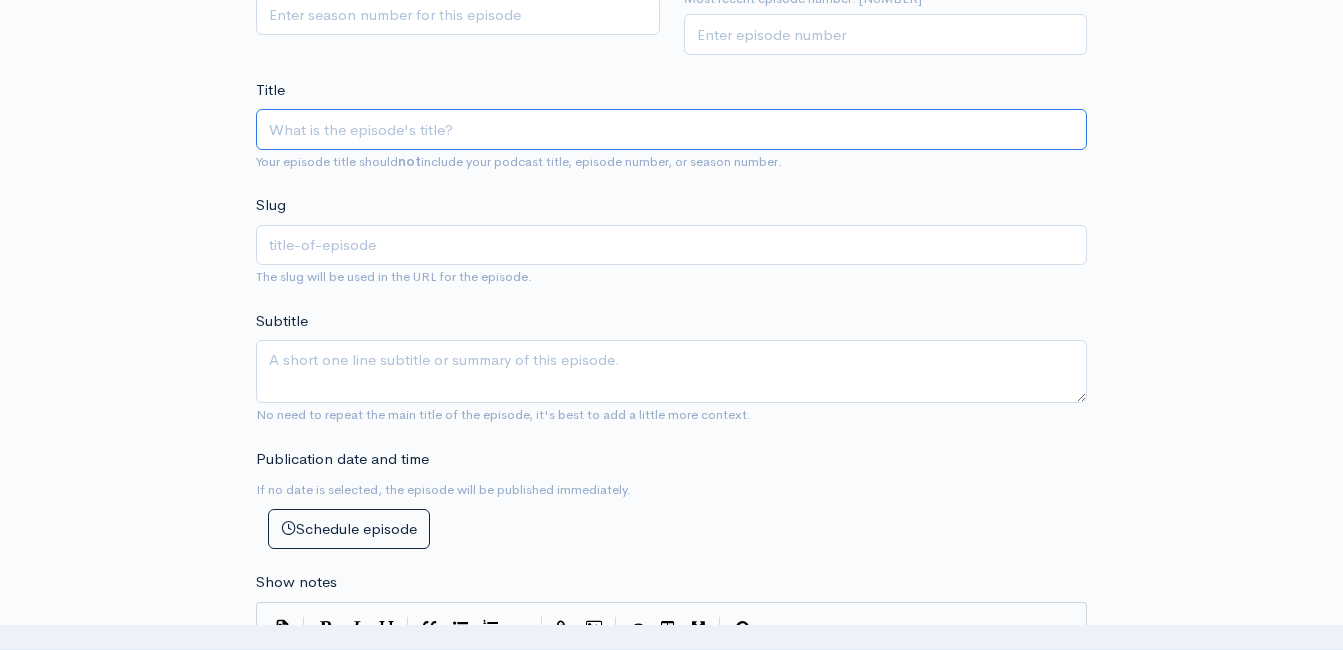 click on "Title" at bounding box center (671, 129) 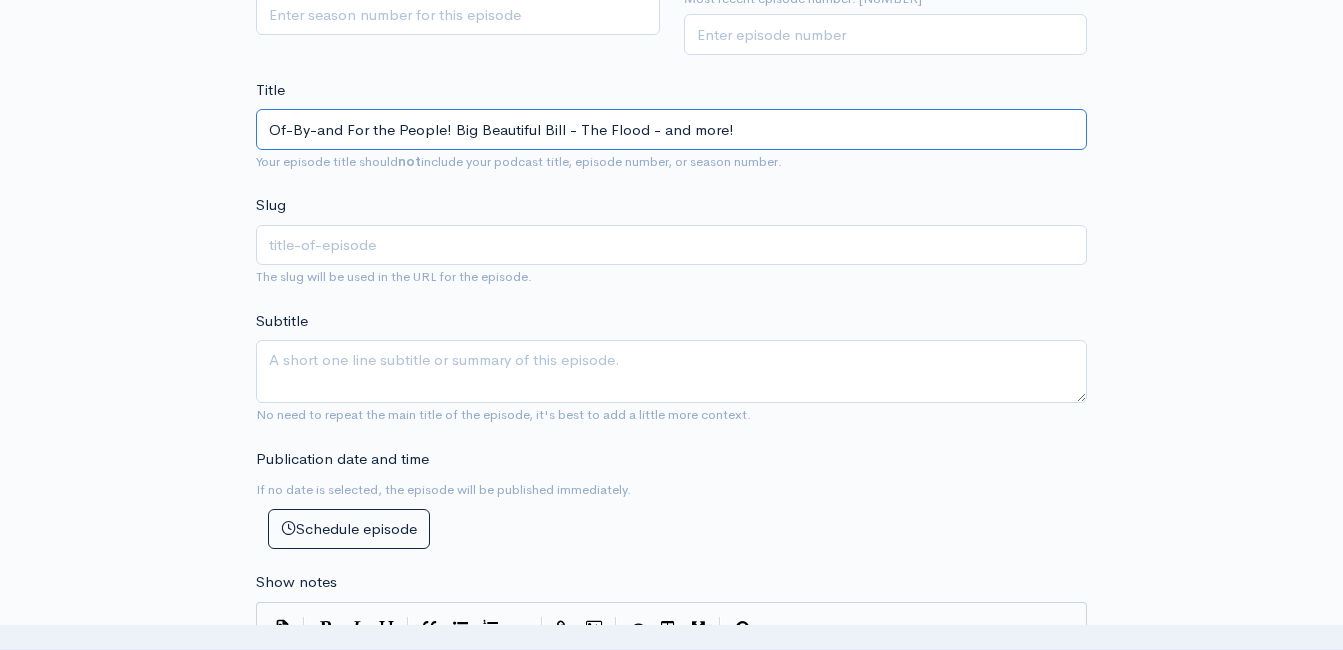 type on "Of-By-and For the People! Big Beautiful Bill - The Flood - and more!" 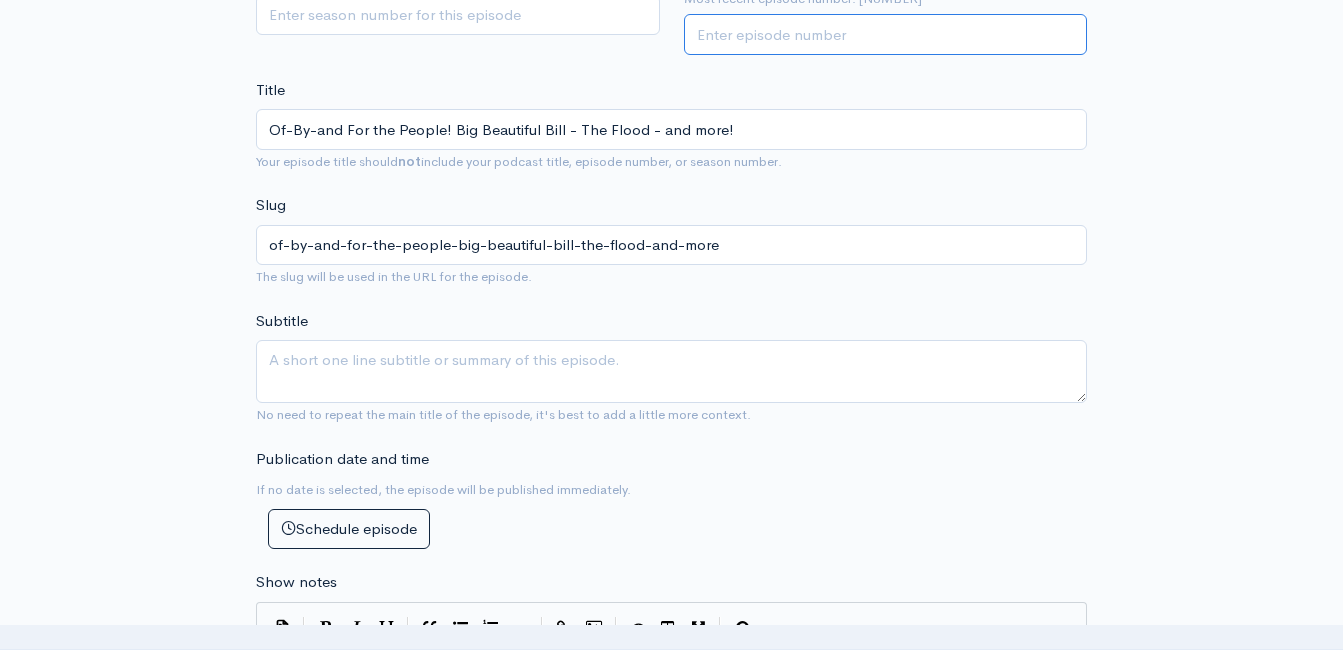 click on "Episode number" at bounding box center [886, 34] 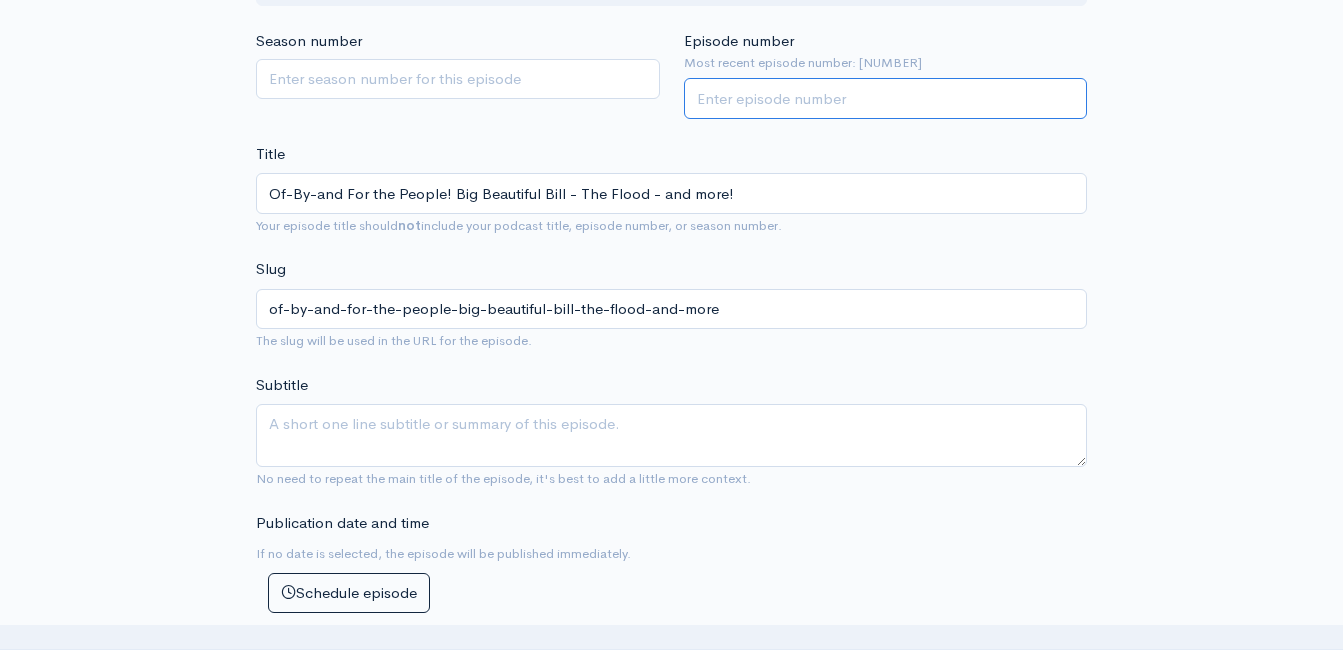 scroll, scrollTop: 413, scrollLeft: 0, axis: vertical 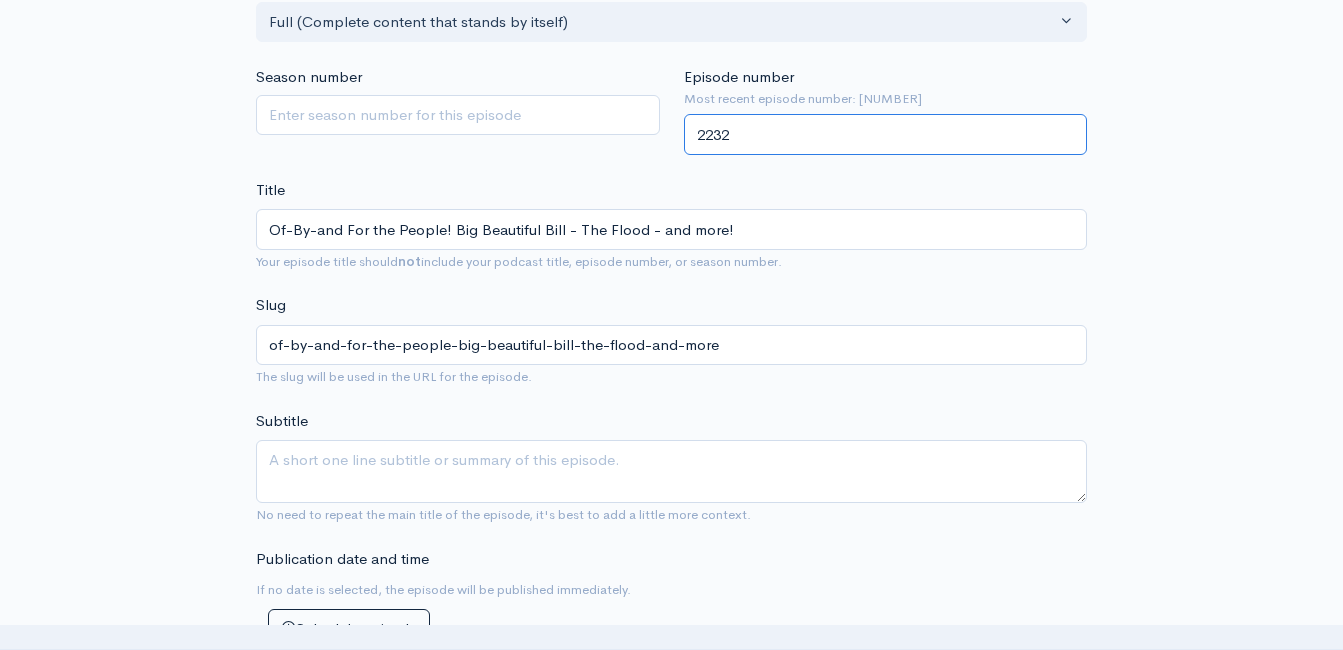 type on "2232" 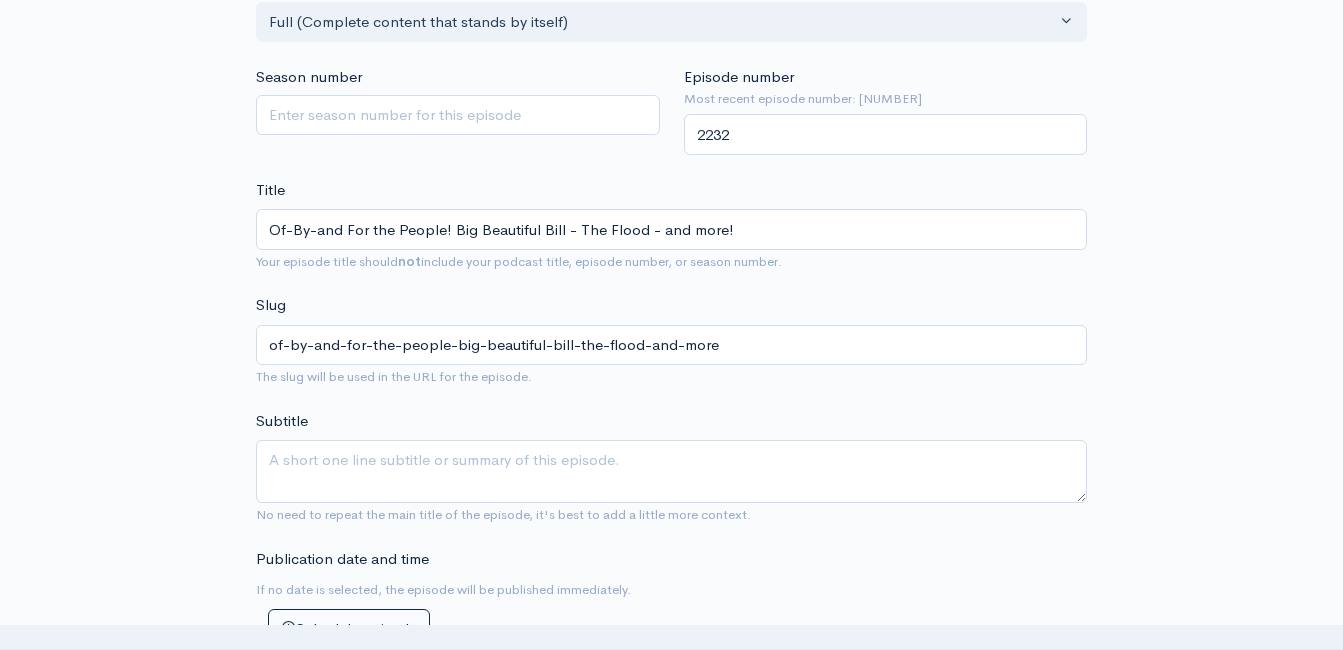 click on "Title   Of-By-and For the People! Big Beautiful Bill - The Flood - and more!   Your episode title should  not  include your podcast
title, episode number, or season number." at bounding box center [671, 226] 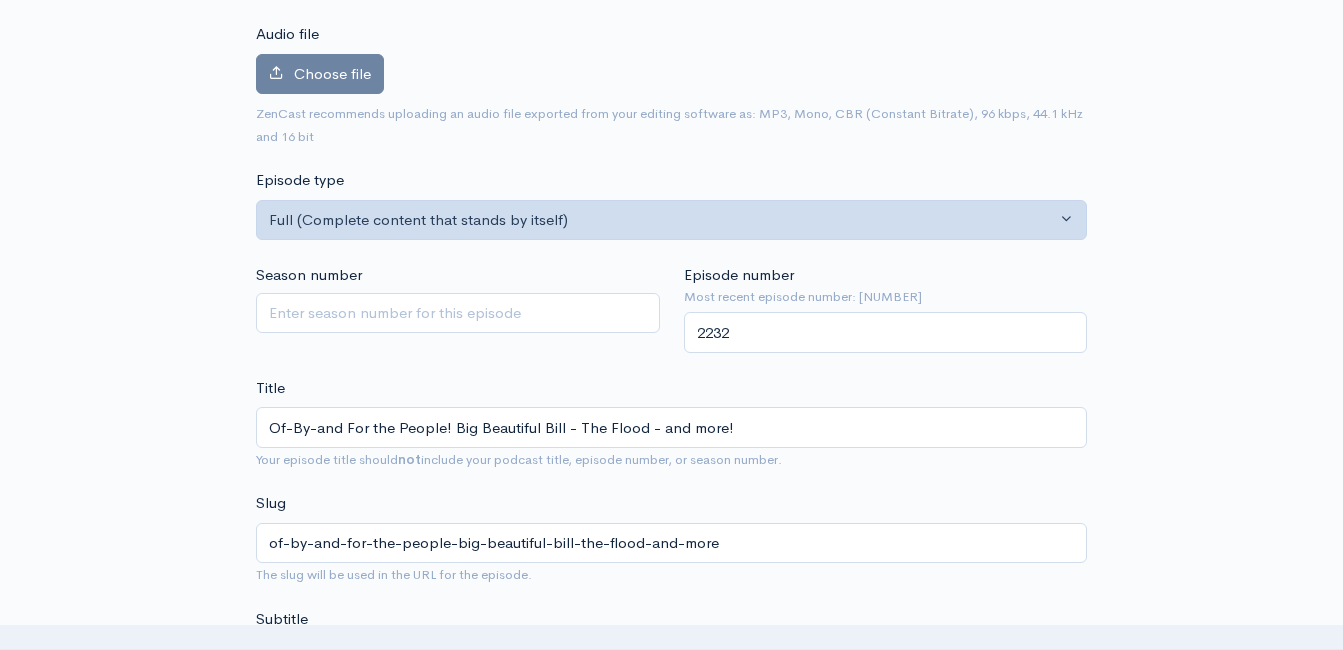 scroll, scrollTop: 213, scrollLeft: 0, axis: vertical 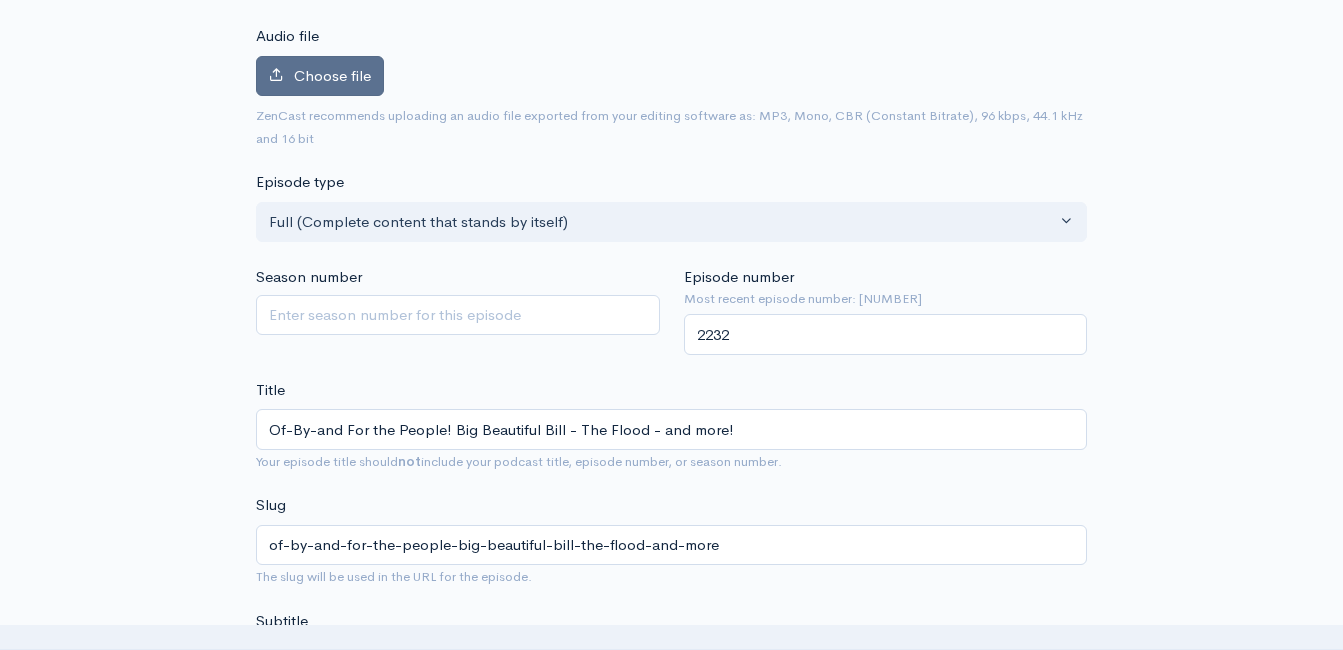 click on "Choose file" at bounding box center [332, 75] 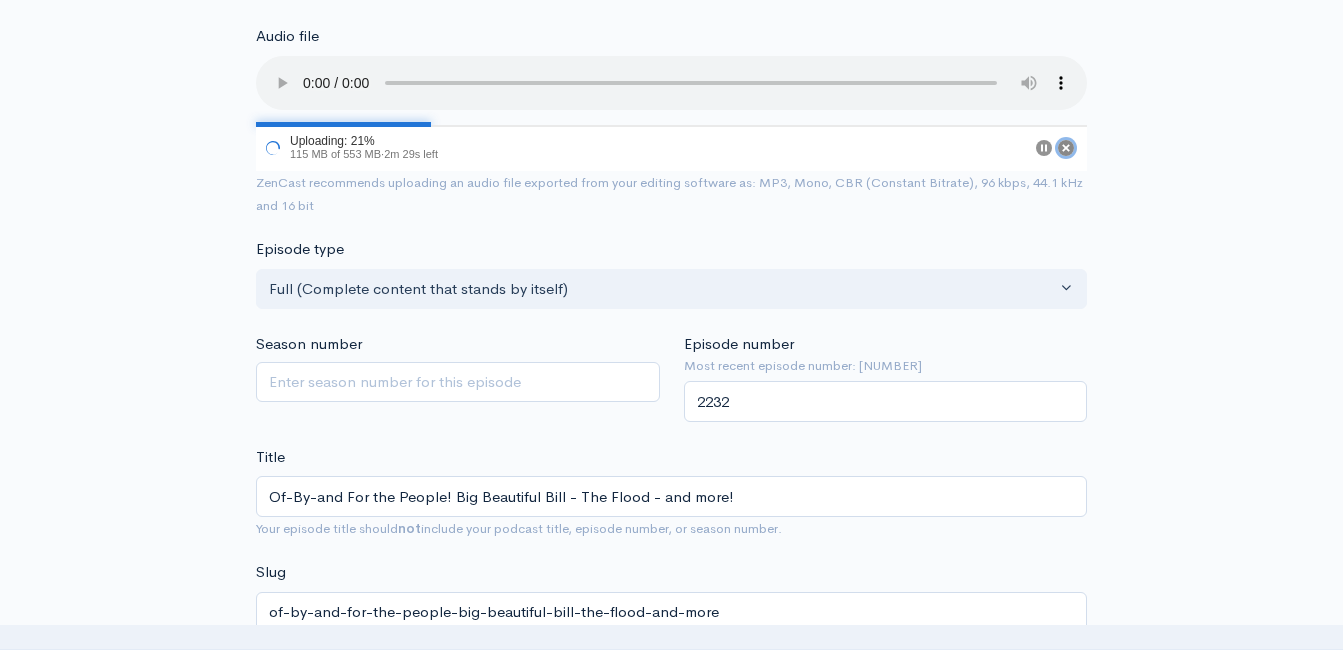 click at bounding box center [1066, 148] 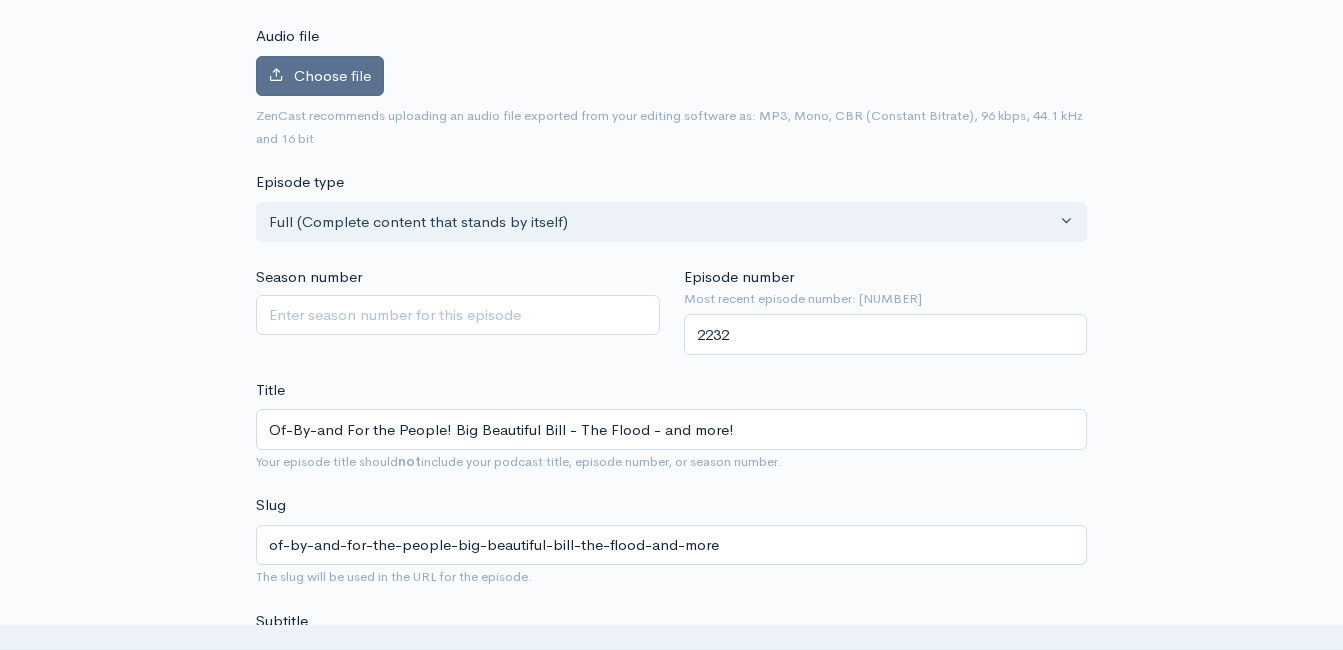 click on "Choose file" at bounding box center [320, 76] 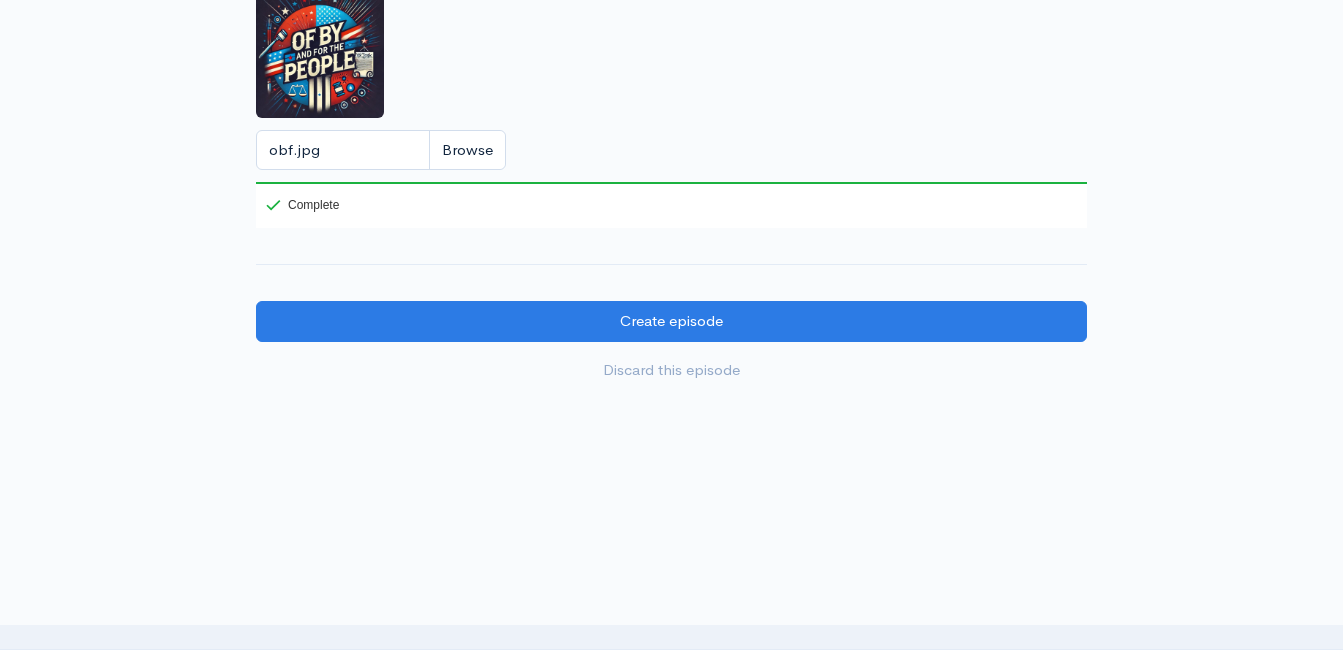 scroll, scrollTop: 1971, scrollLeft: 0, axis: vertical 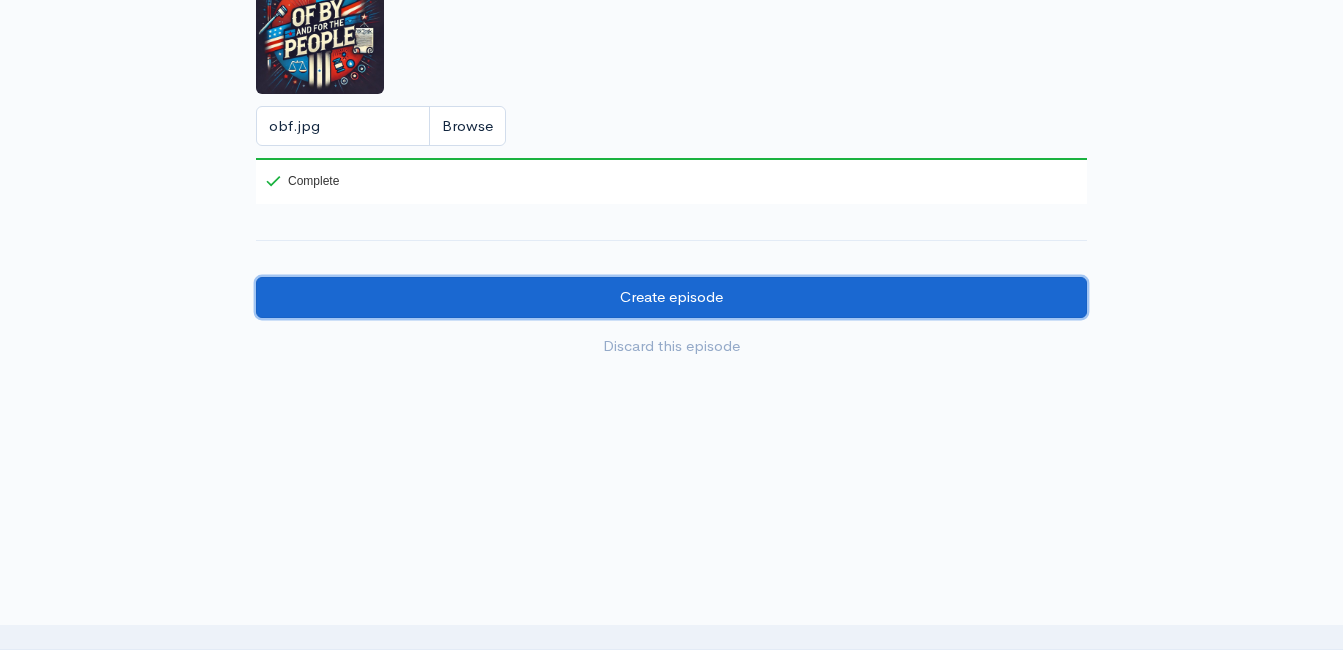 click on "Create episode" at bounding box center [671, 297] 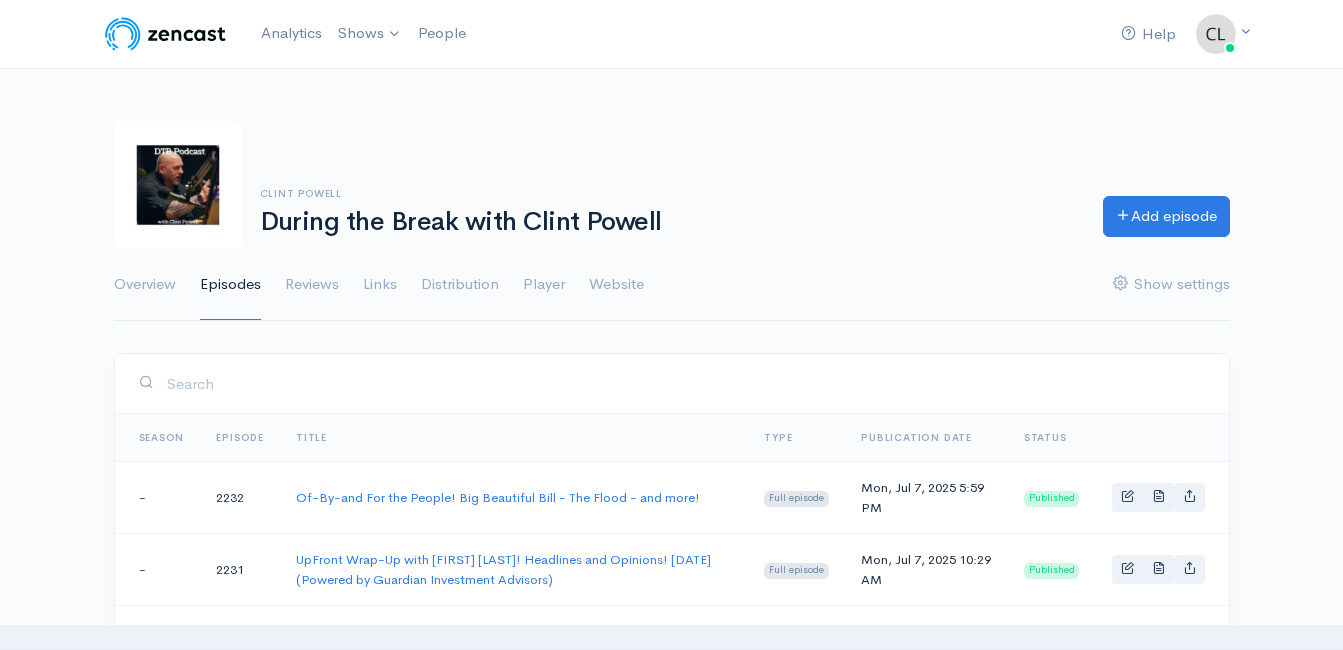 scroll, scrollTop: 0, scrollLeft: 0, axis: both 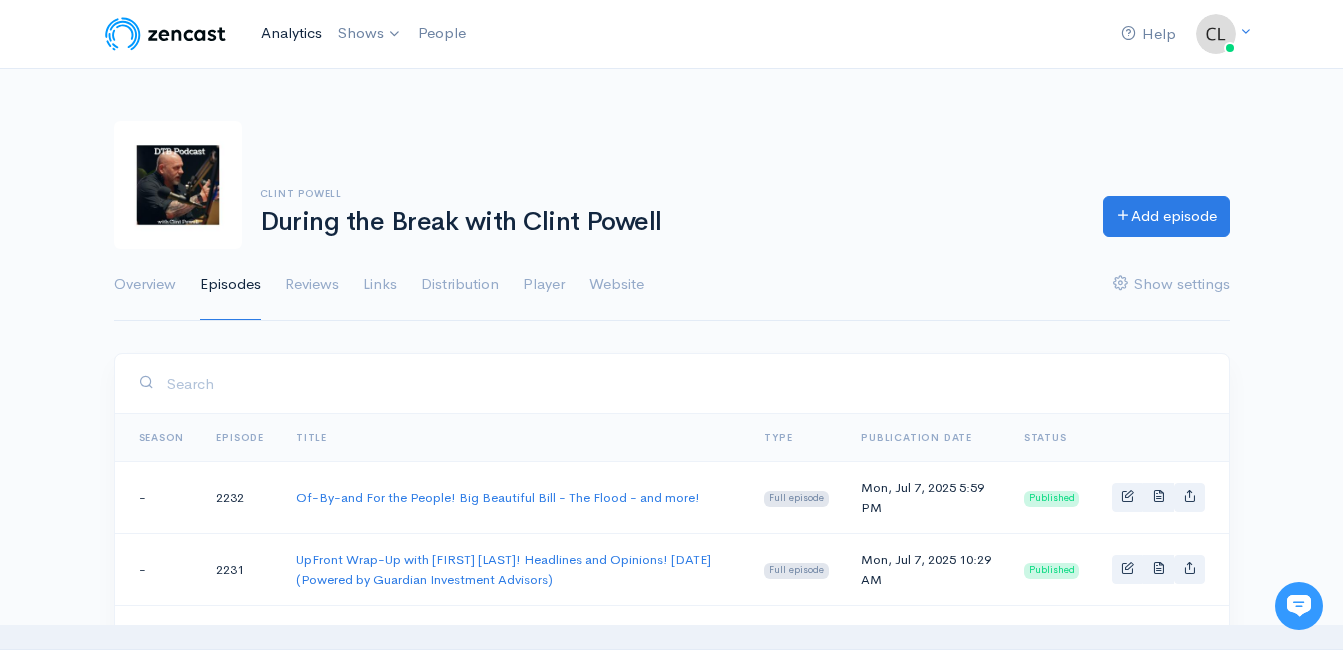 click on "Analytics" at bounding box center (291, 33) 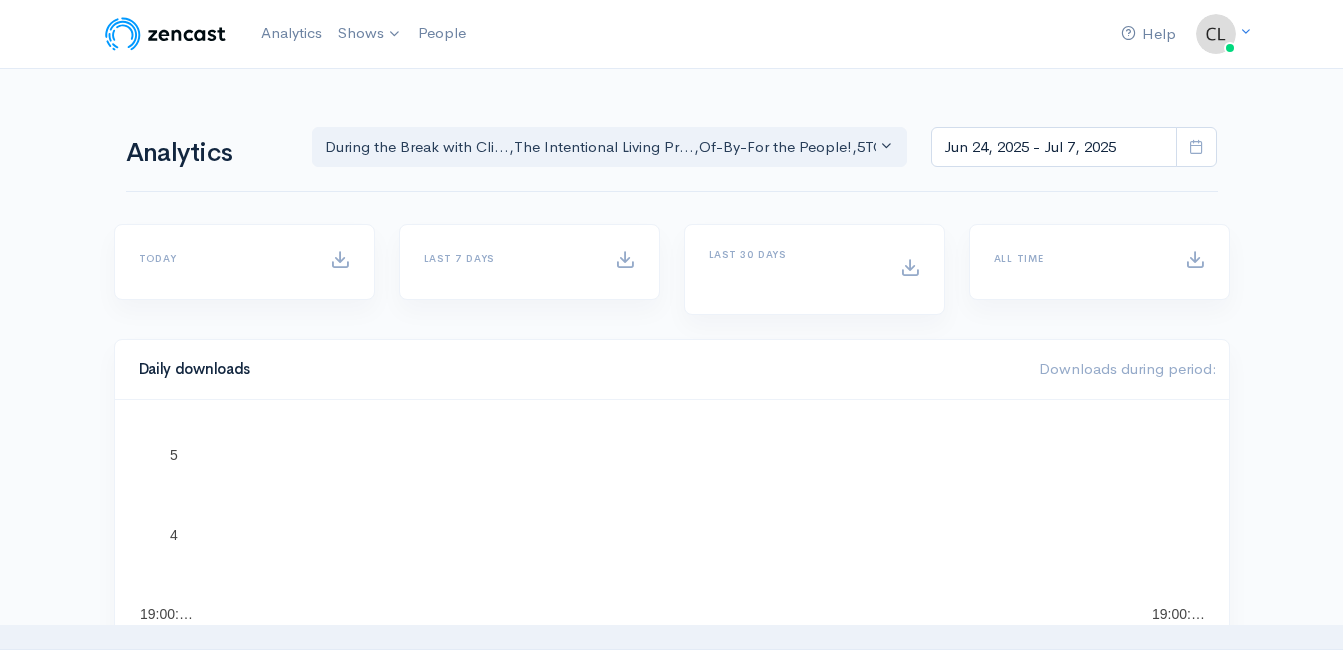 scroll, scrollTop: 0, scrollLeft: 0, axis: both 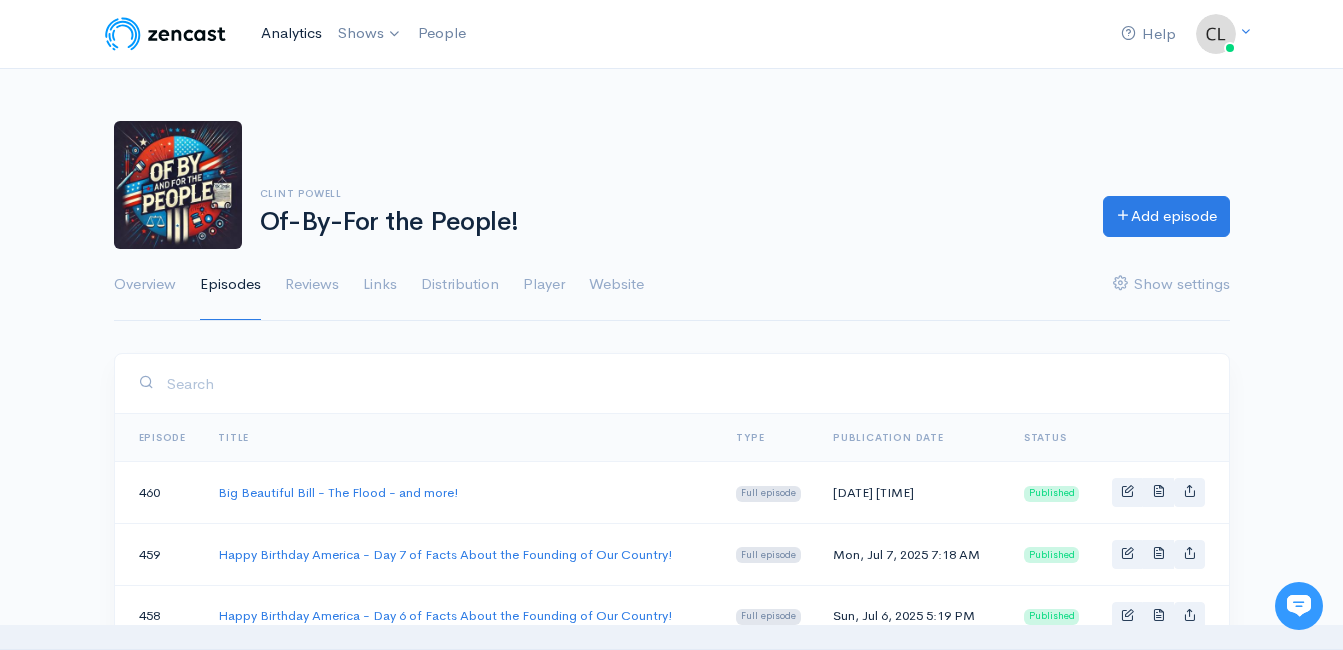 click on "Analytics" at bounding box center (291, 33) 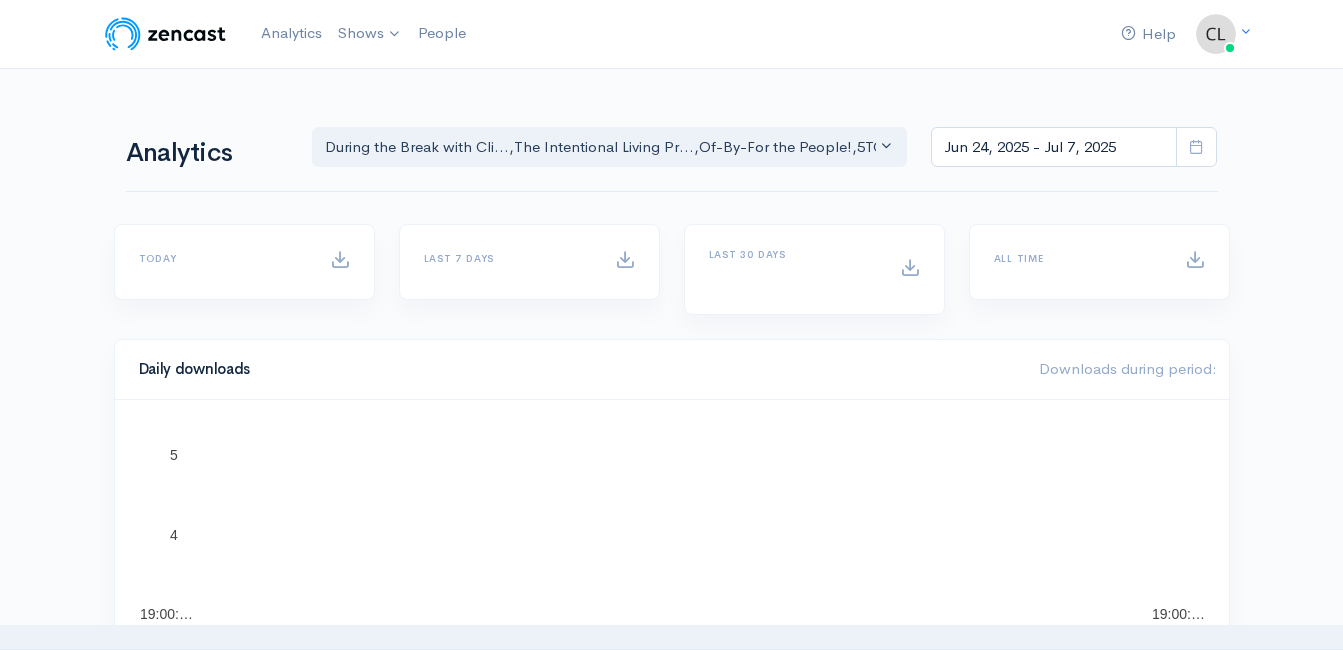 scroll, scrollTop: 0, scrollLeft: 0, axis: both 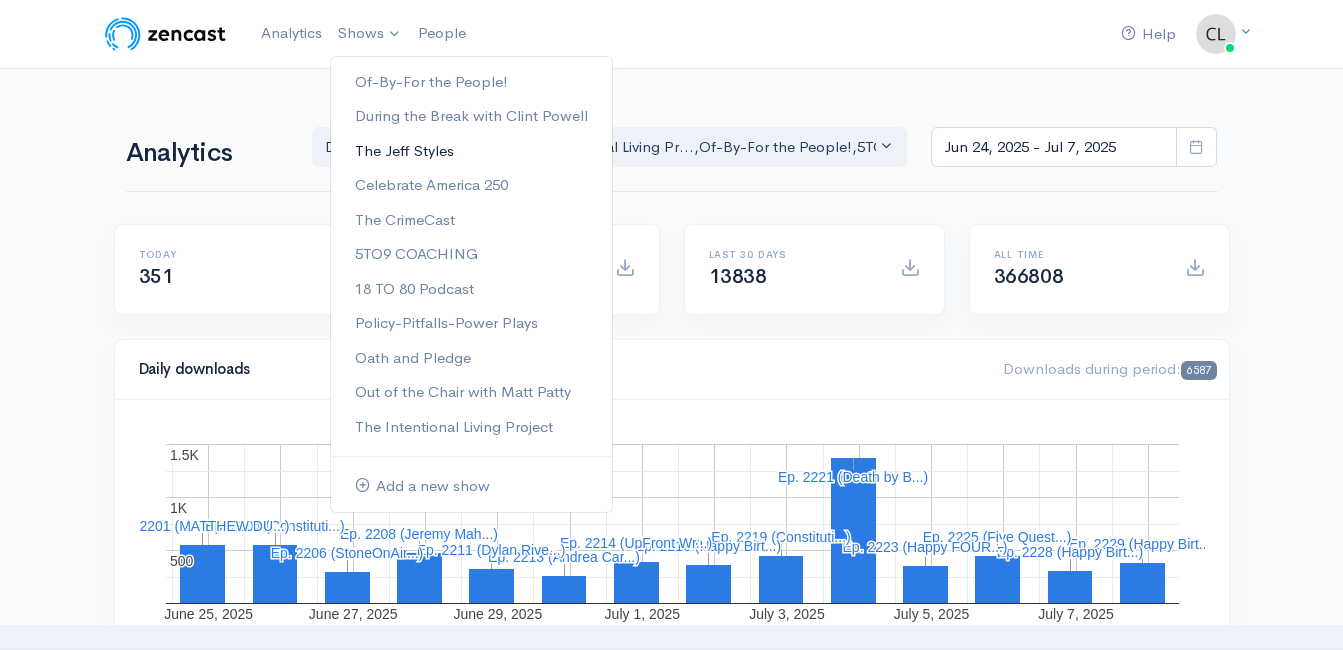 click on "The Jeff Styles" at bounding box center [471, 151] 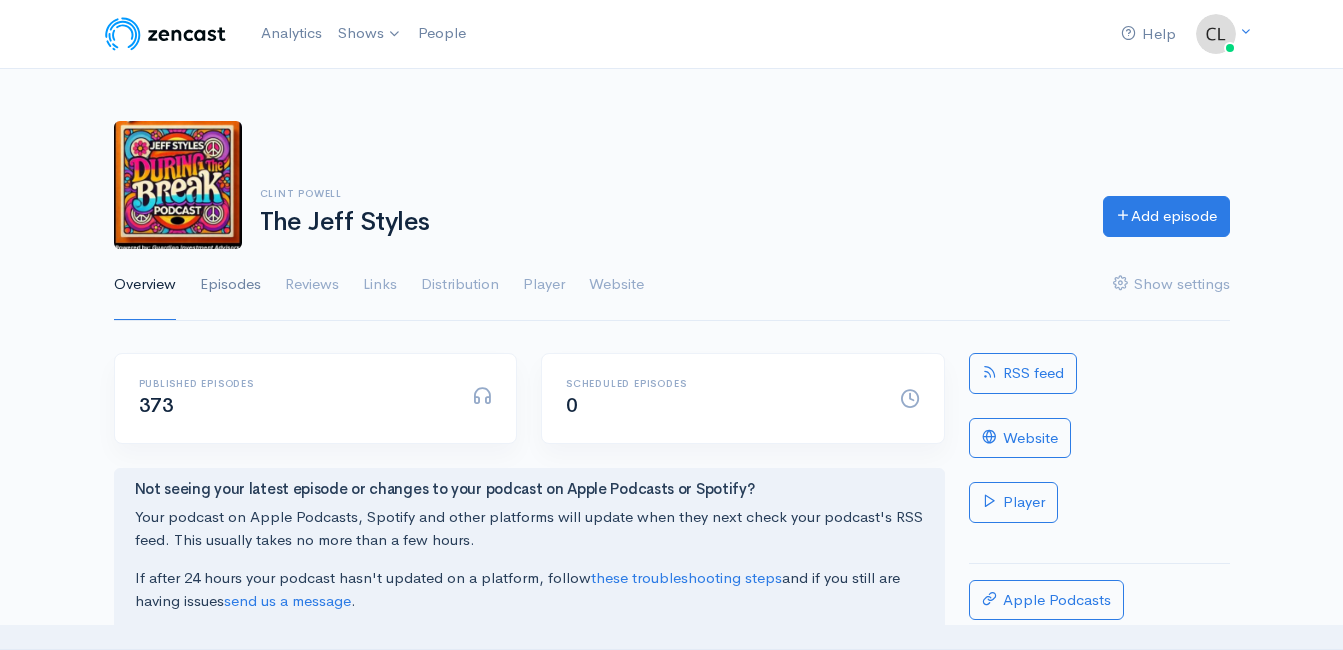 scroll, scrollTop: 0, scrollLeft: 0, axis: both 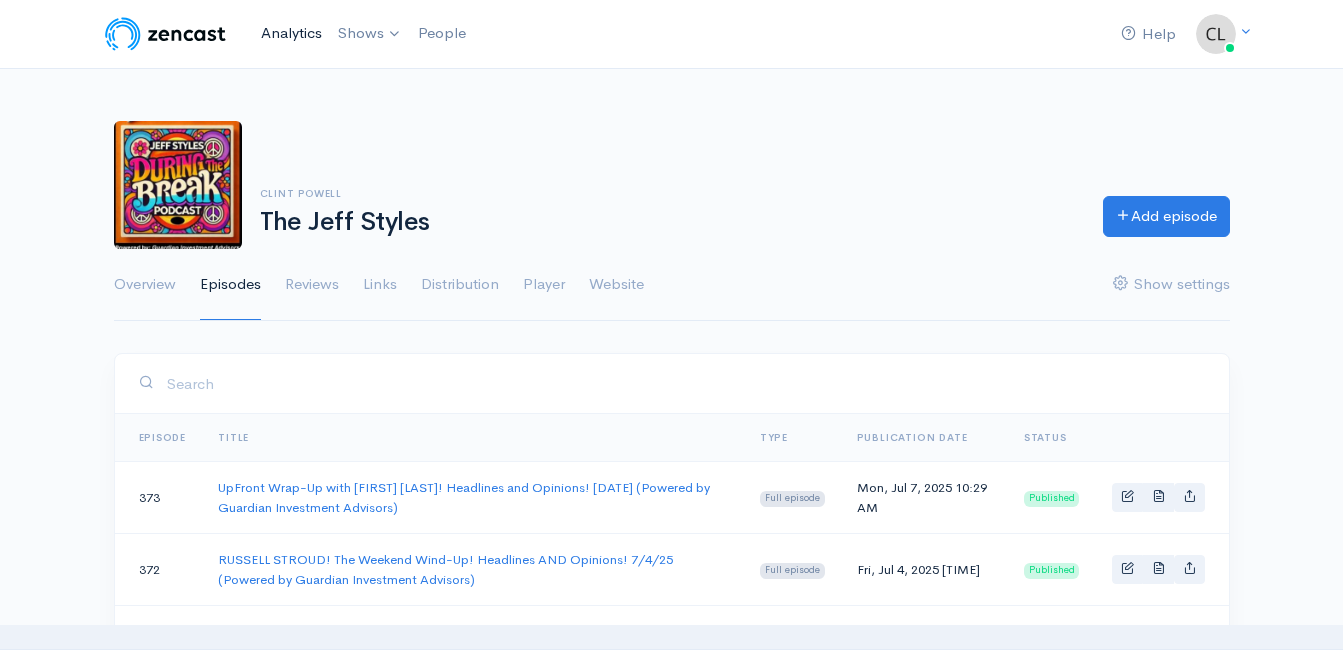 click on "Analytics" at bounding box center (291, 33) 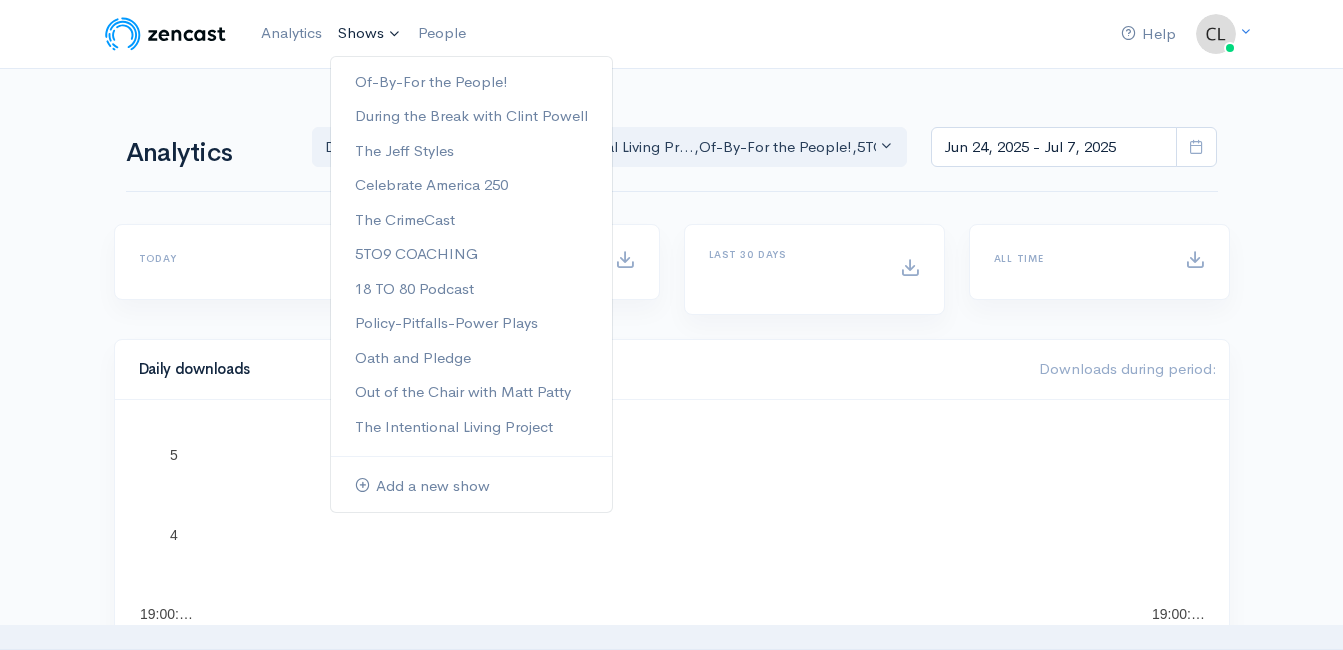 scroll, scrollTop: 0, scrollLeft: 0, axis: both 